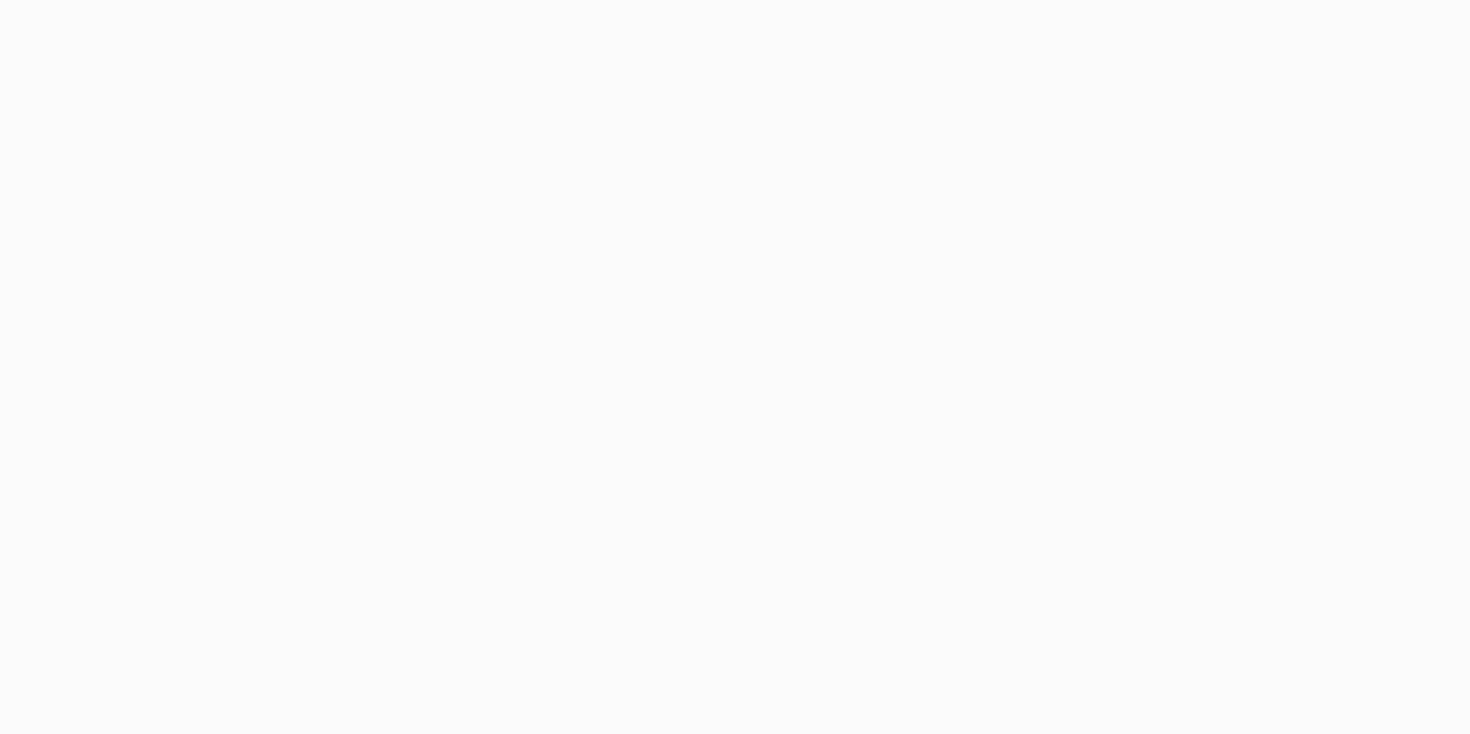 scroll, scrollTop: 0, scrollLeft: 0, axis: both 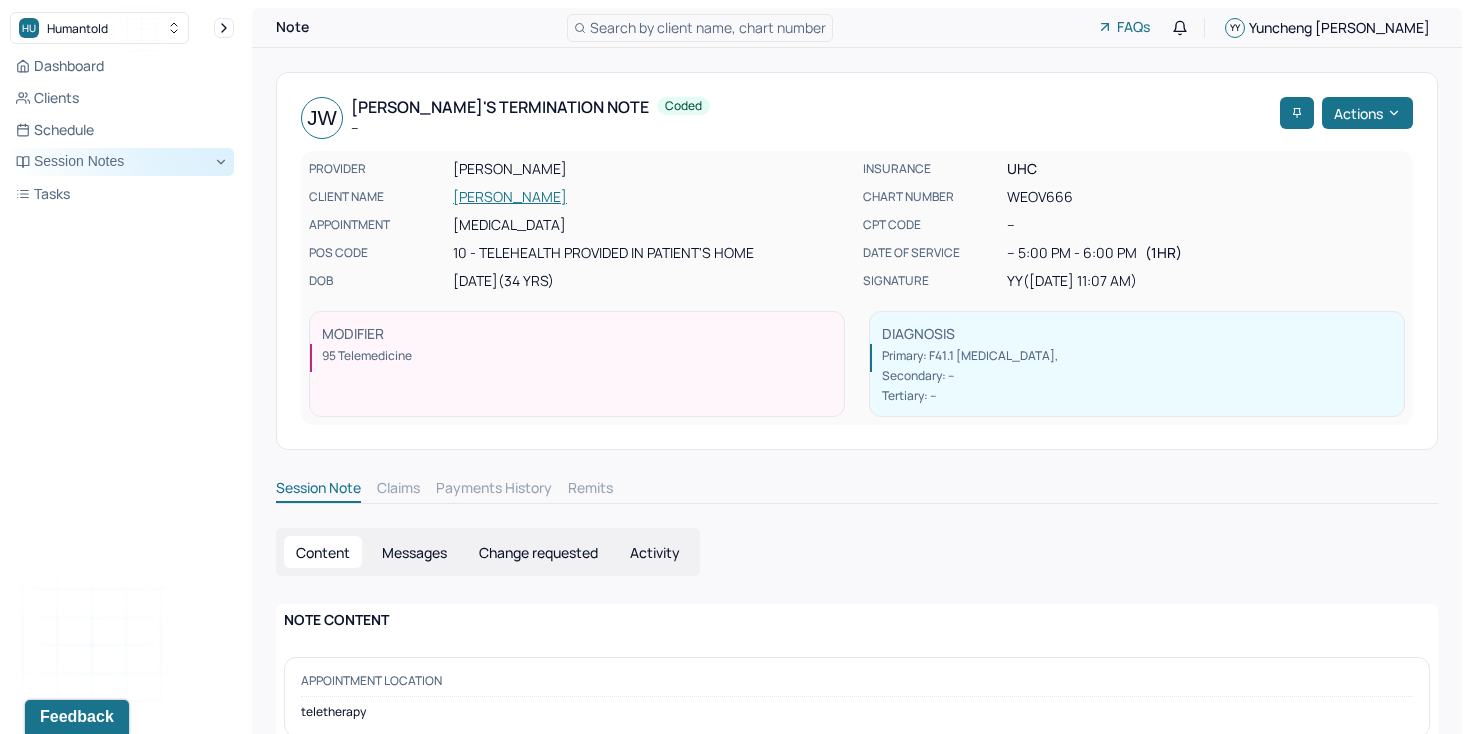 click on "Session Notes" at bounding box center (122, 162) 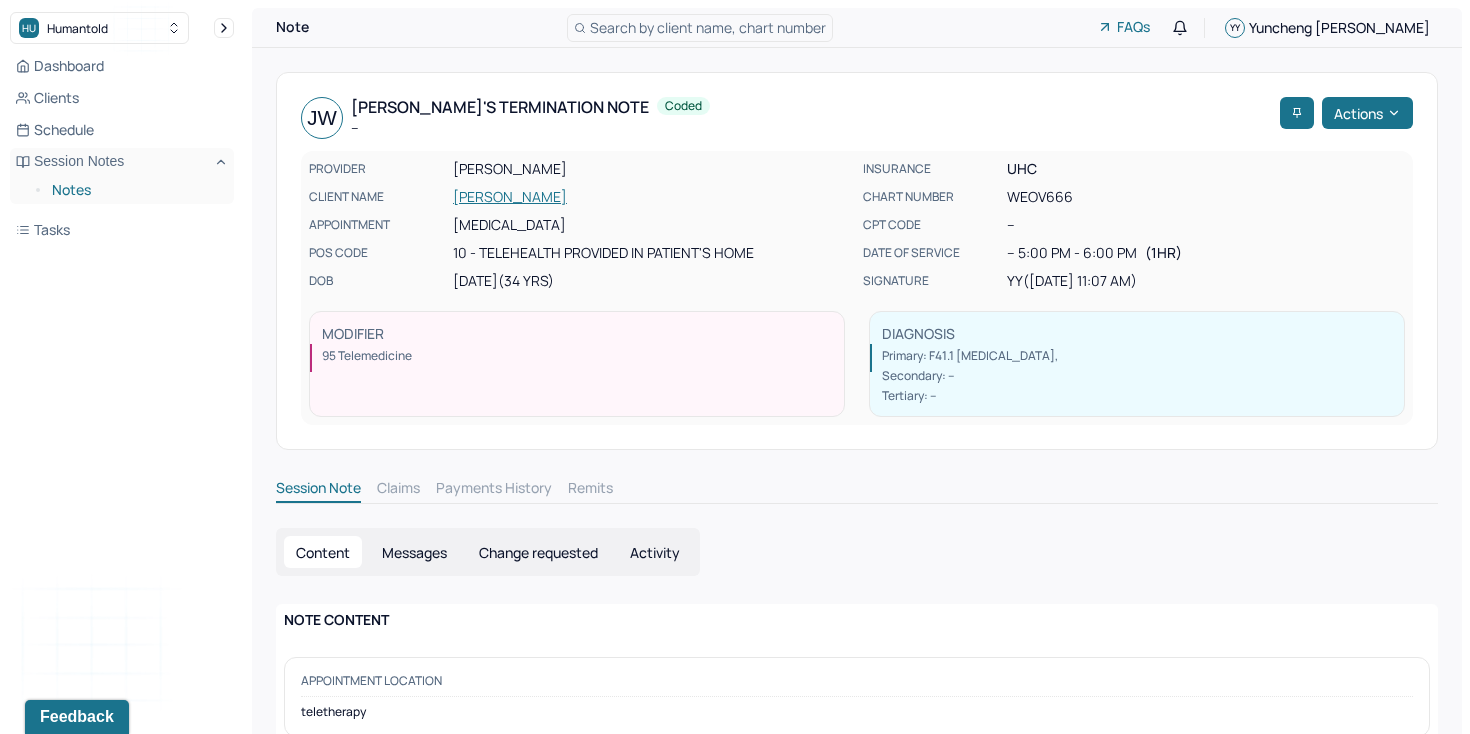 click on "Notes" at bounding box center (135, 190) 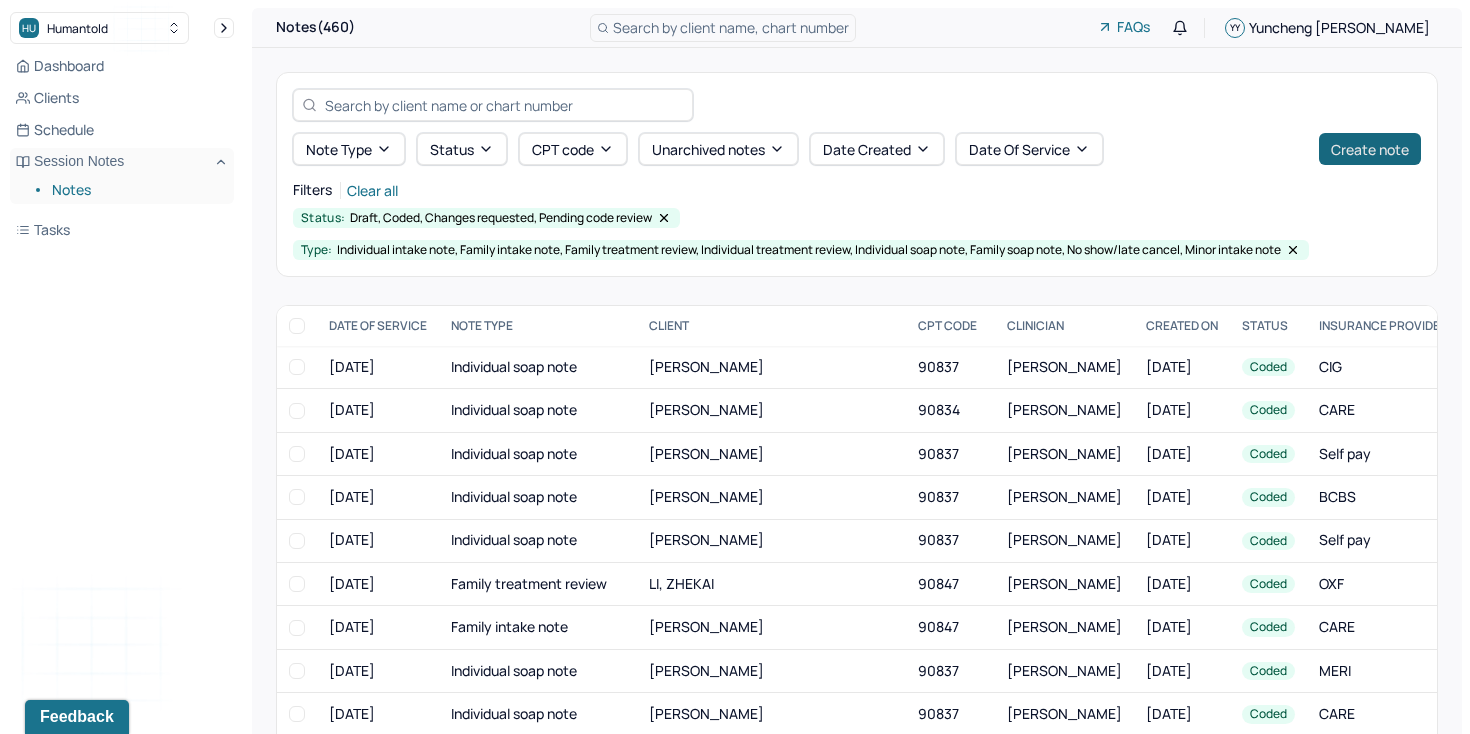 click on "Create note" at bounding box center [1370, 149] 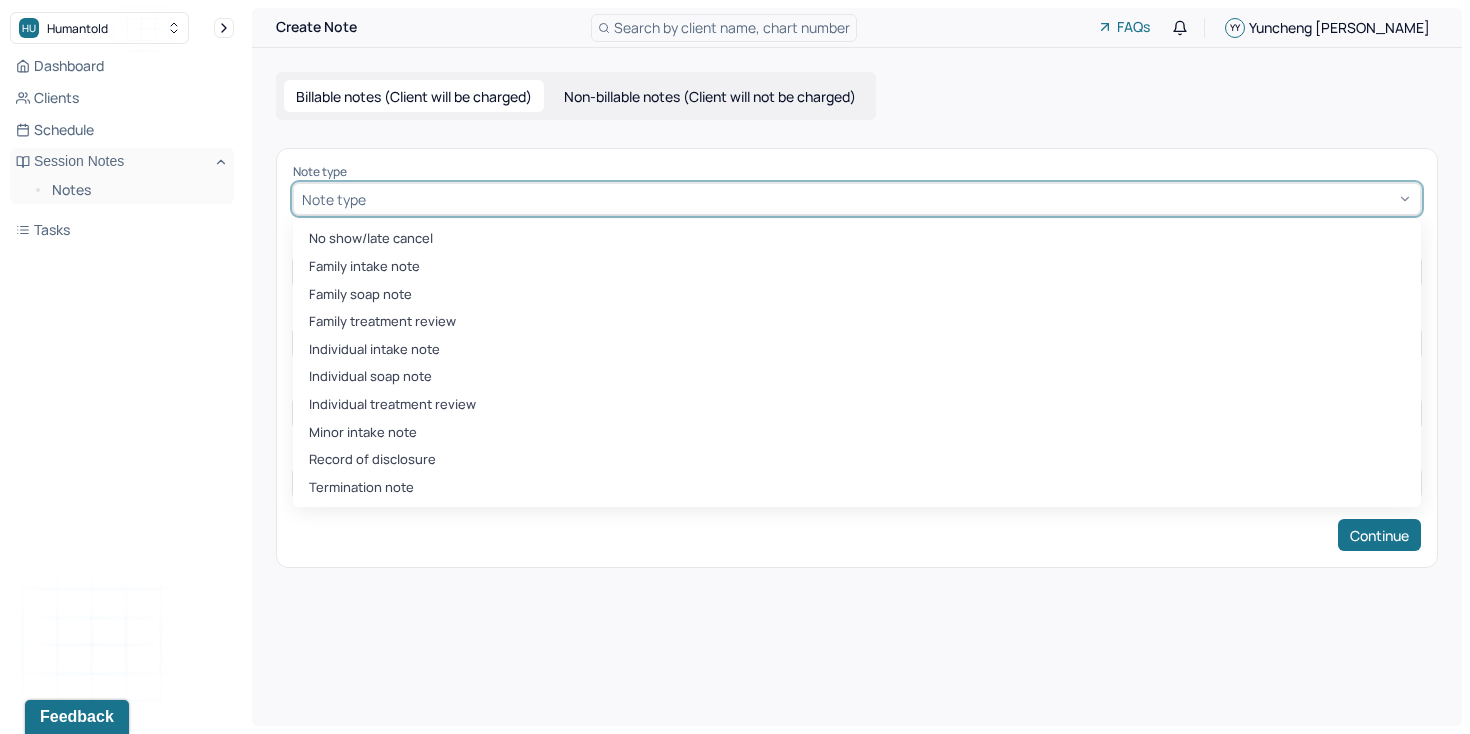 click at bounding box center (891, 199) 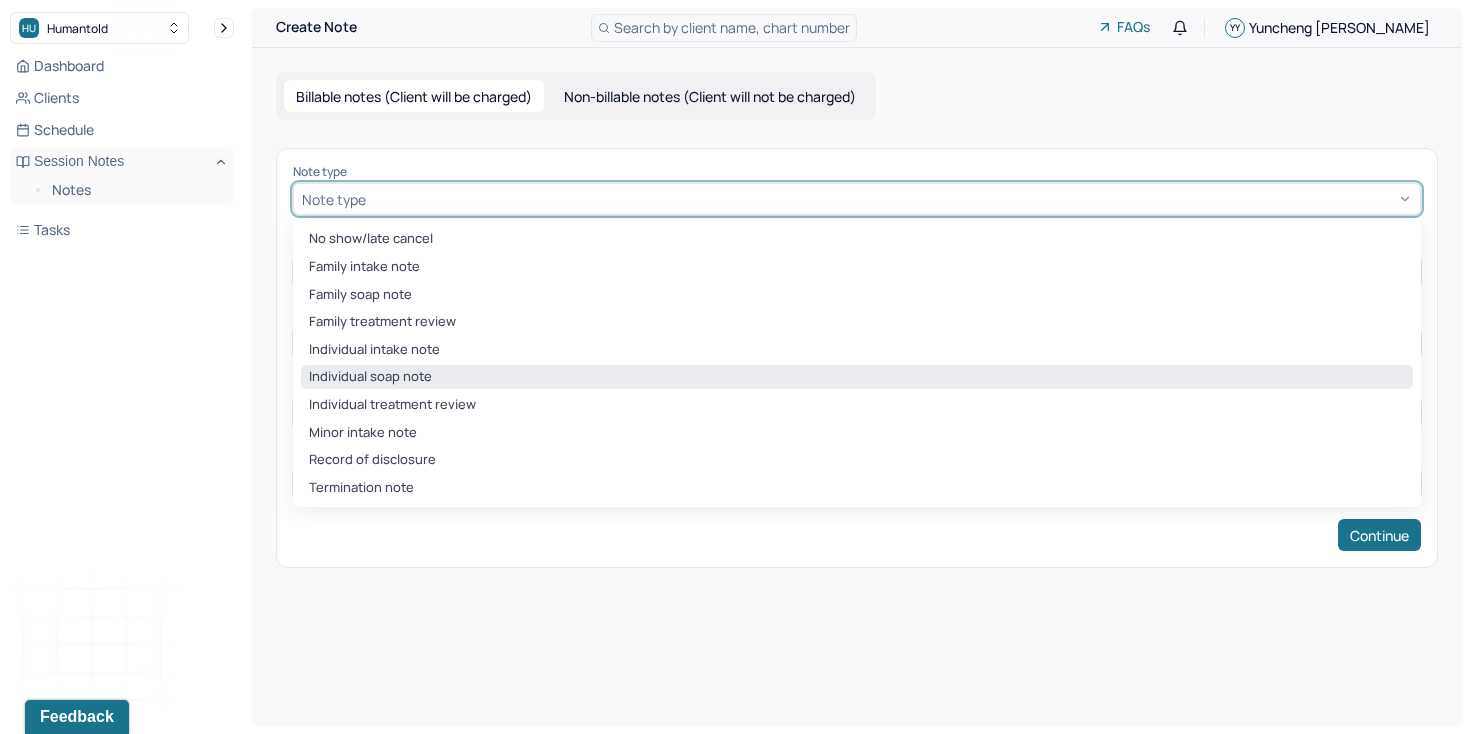 click on "Individual soap note" at bounding box center [857, 377] 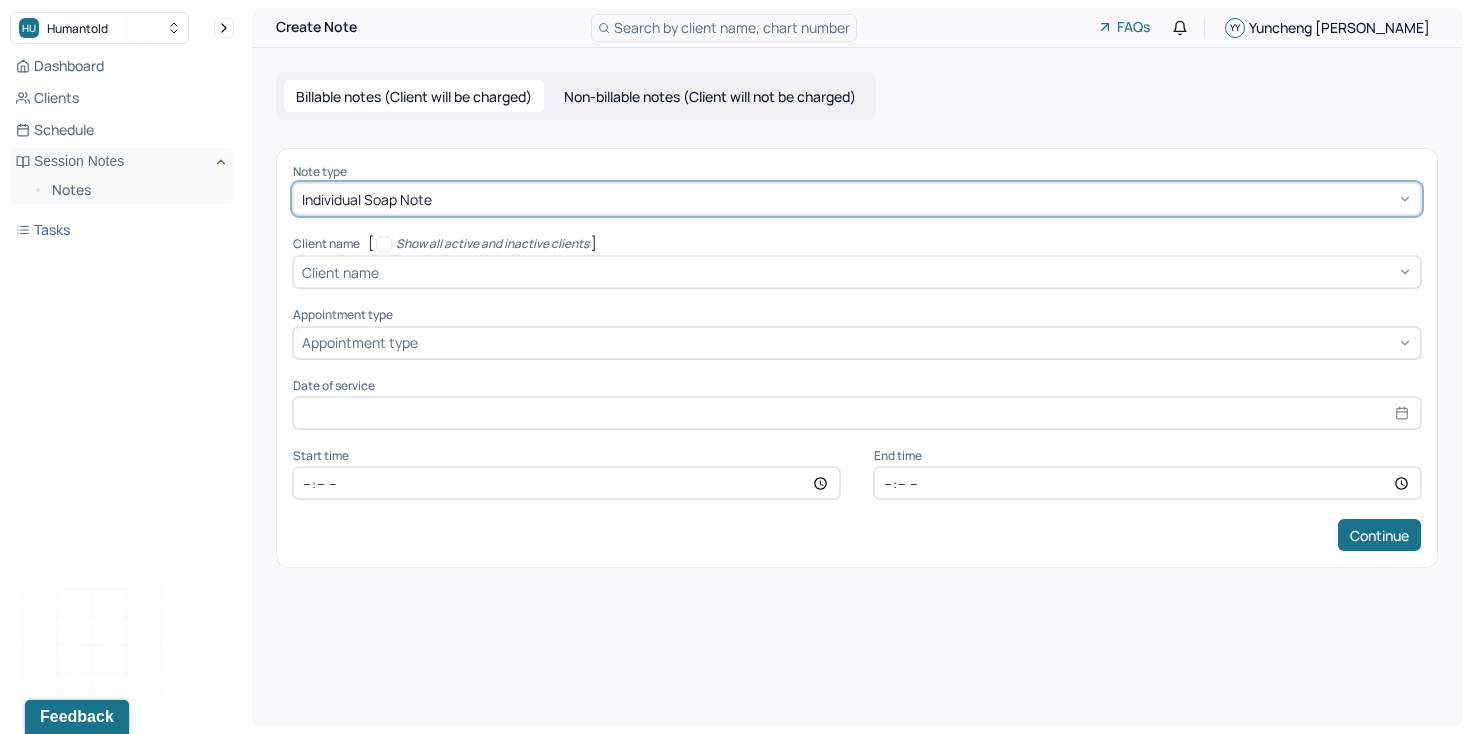 click at bounding box center [897, 272] 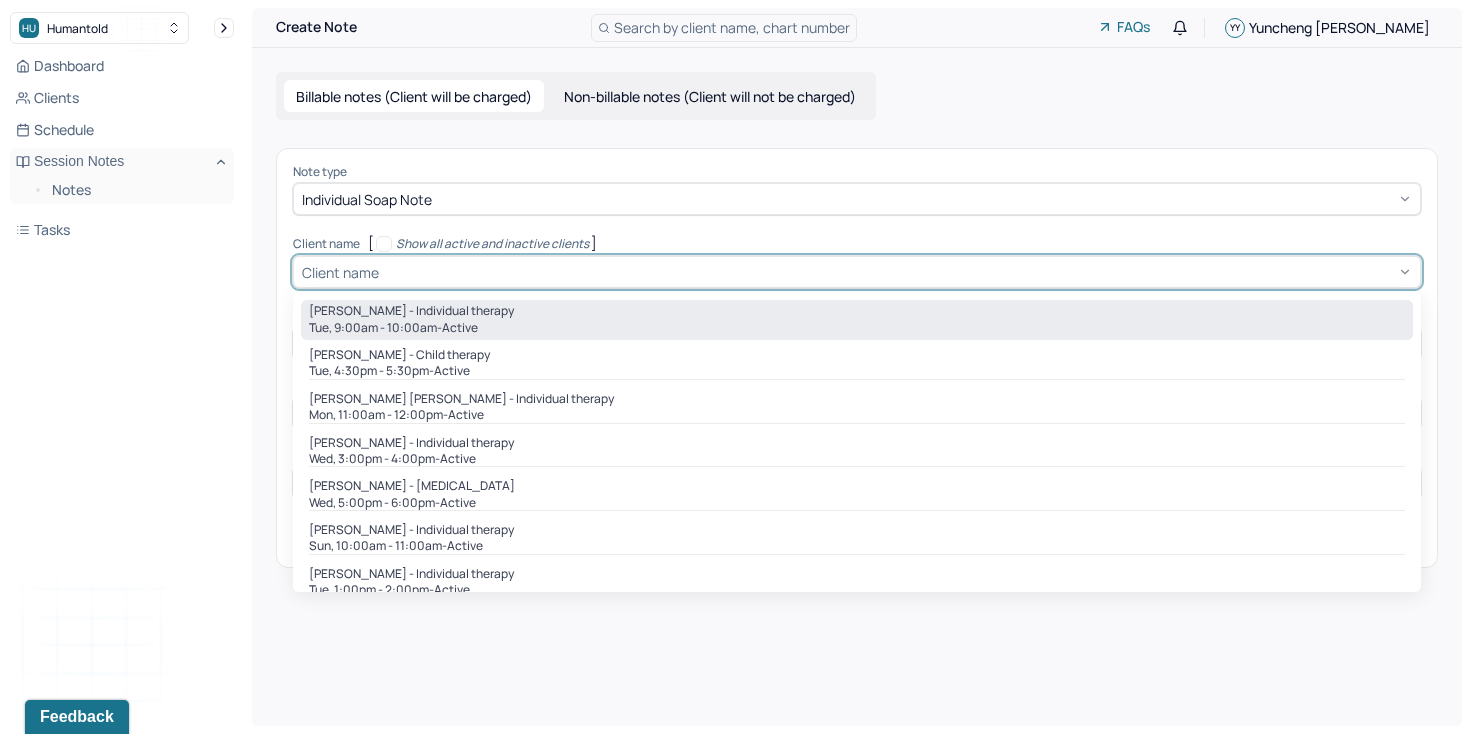 click on "Tue, 9:00am - 10:00am  -  active" at bounding box center [857, 328] 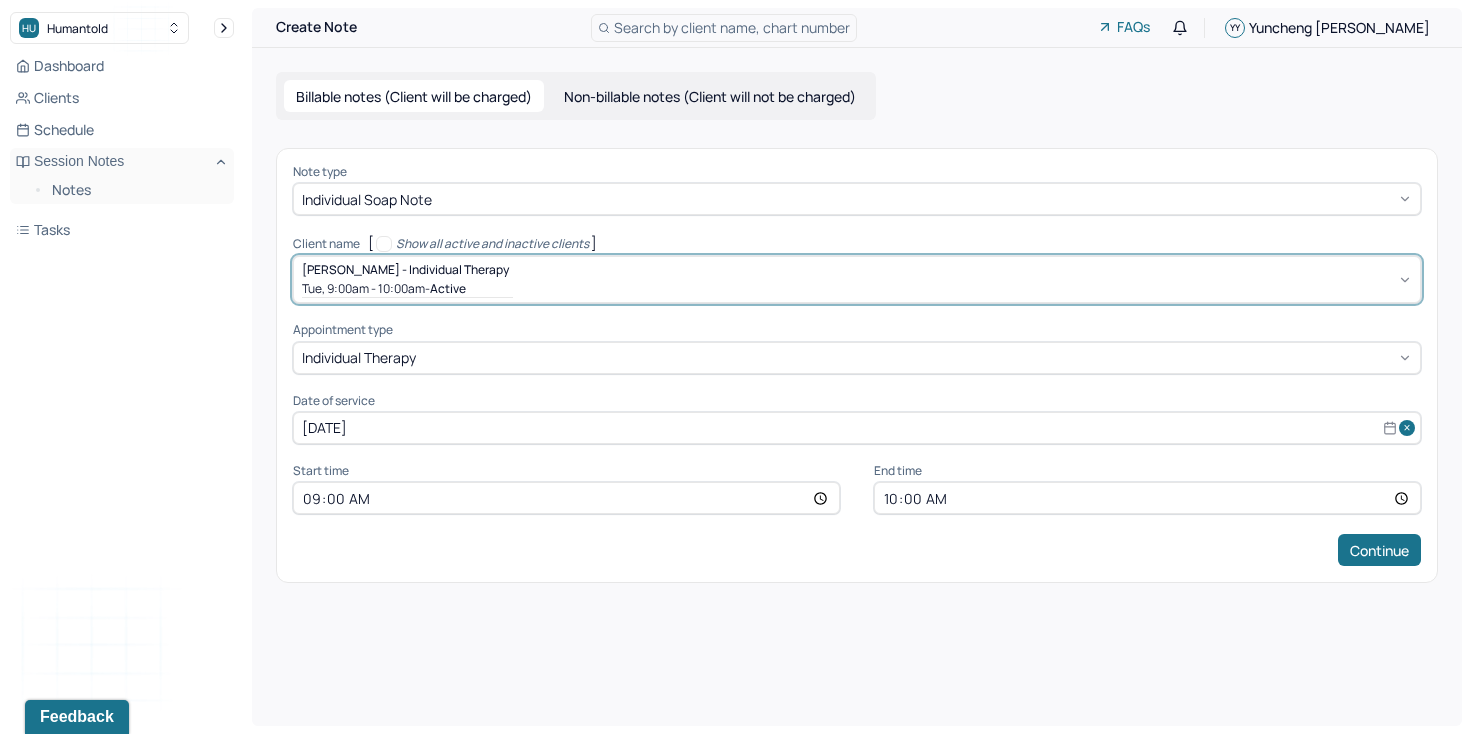 select on "6" 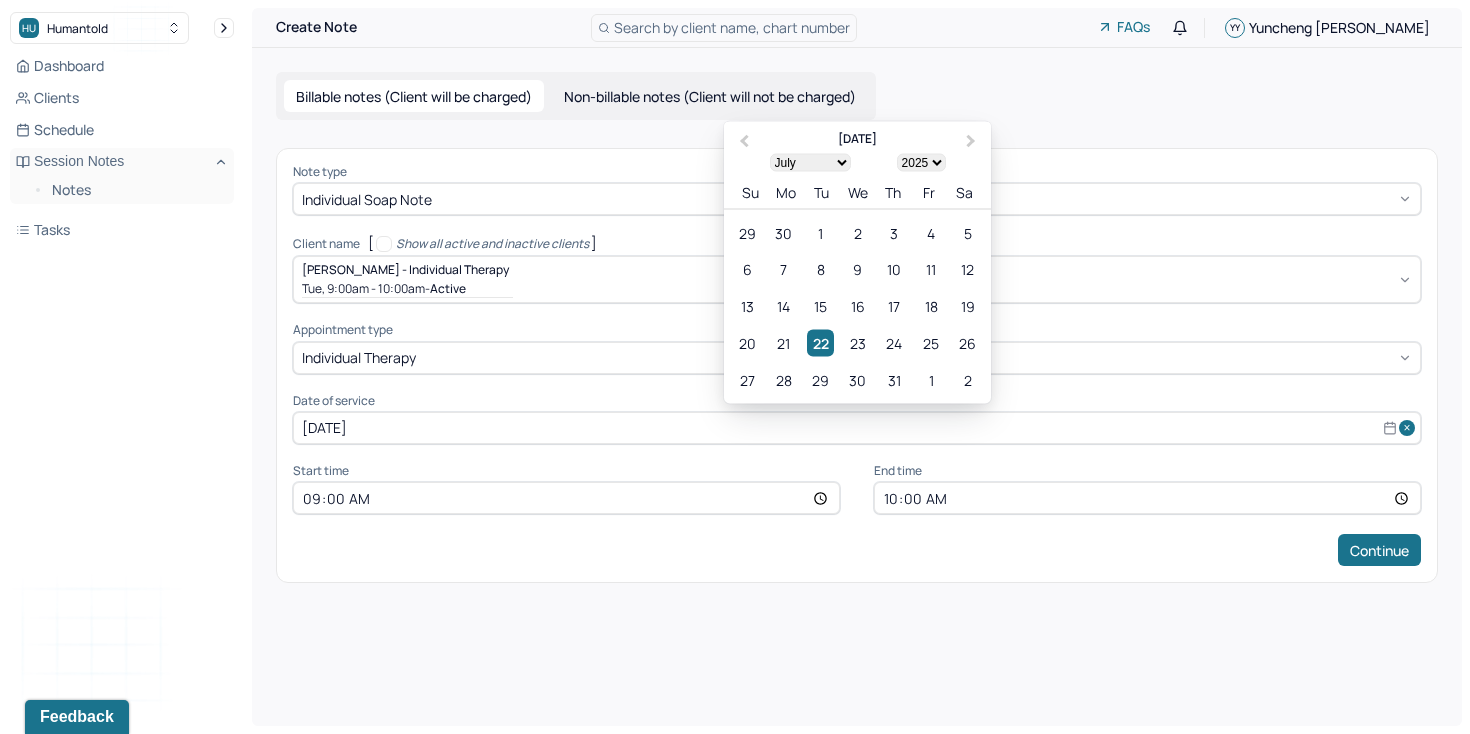 click on "[DATE]" at bounding box center [857, 428] 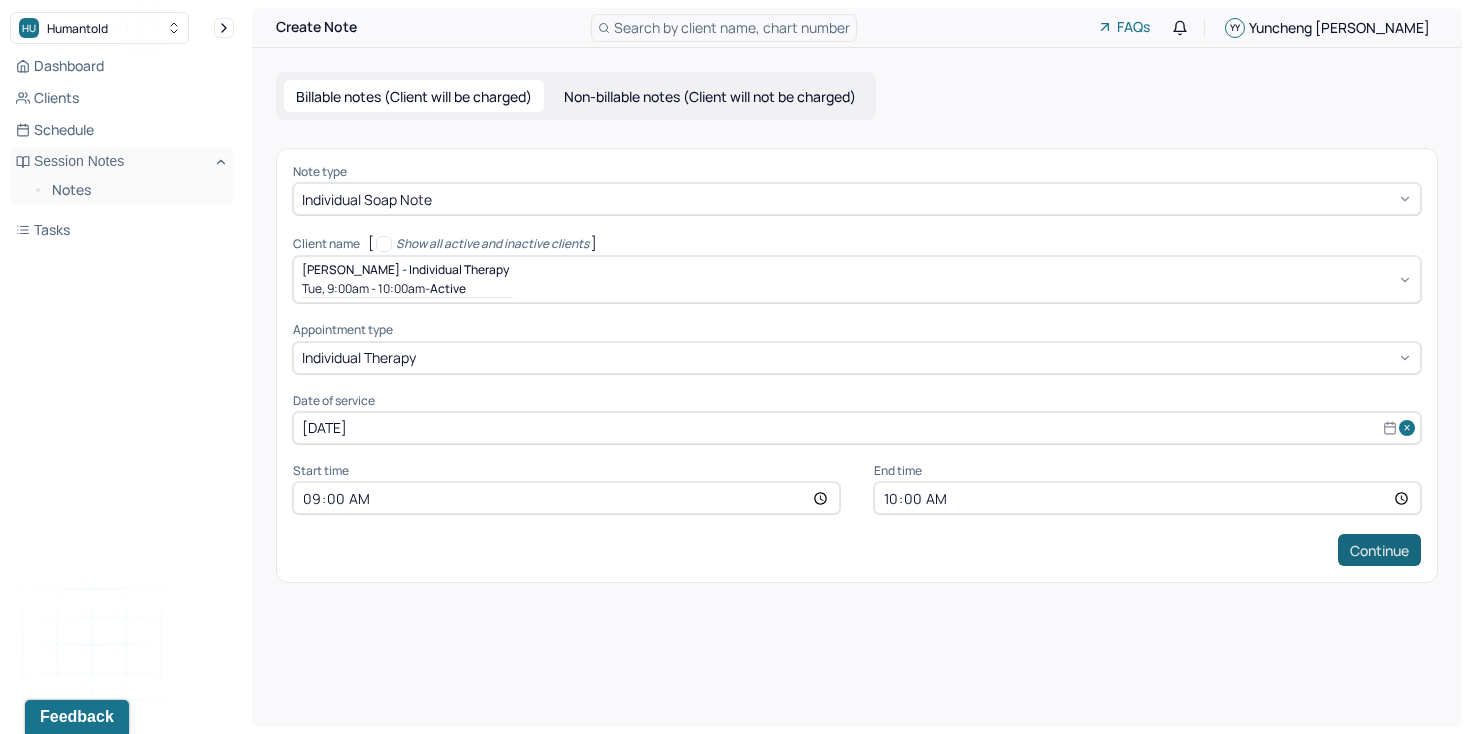 click on "Continue" at bounding box center (1379, 550) 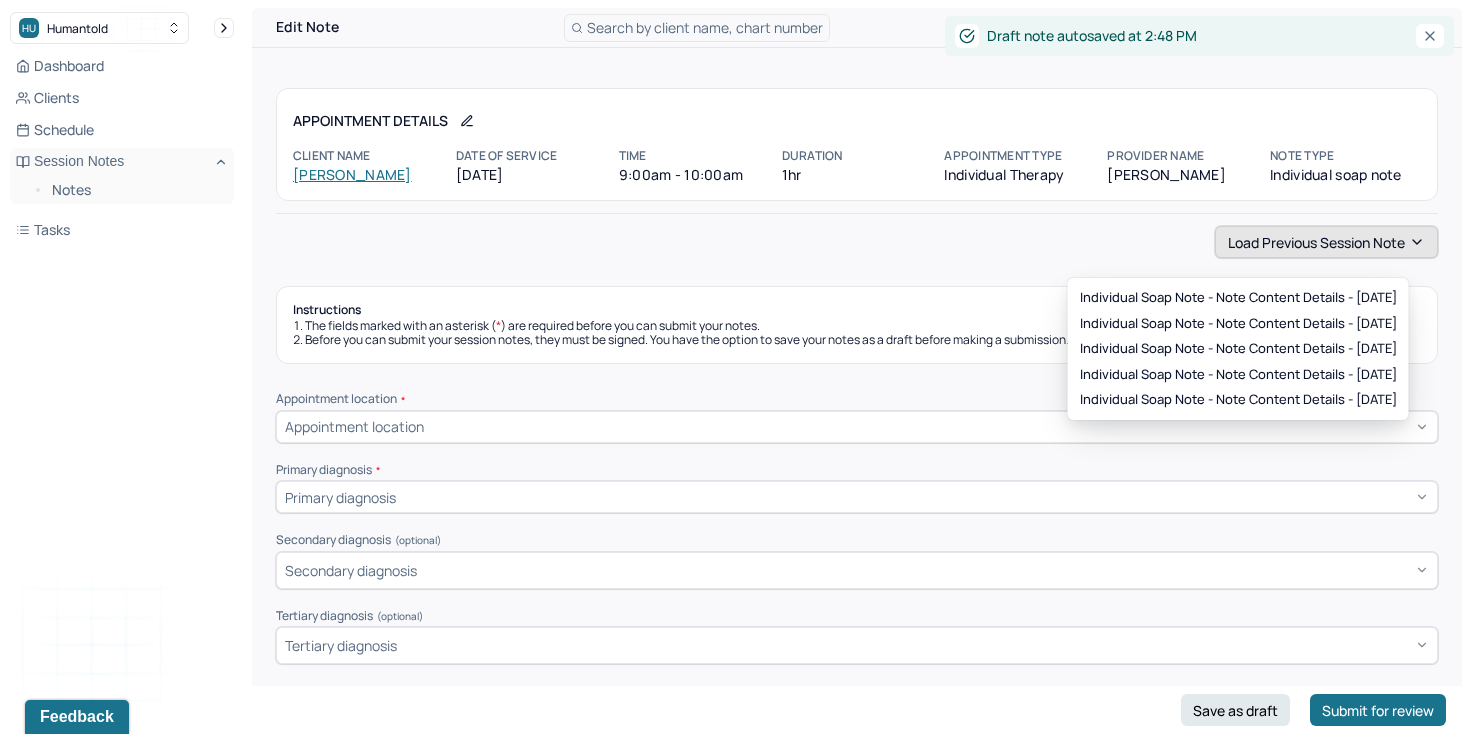 click on "Load previous session note" at bounding box center [1326, 242] 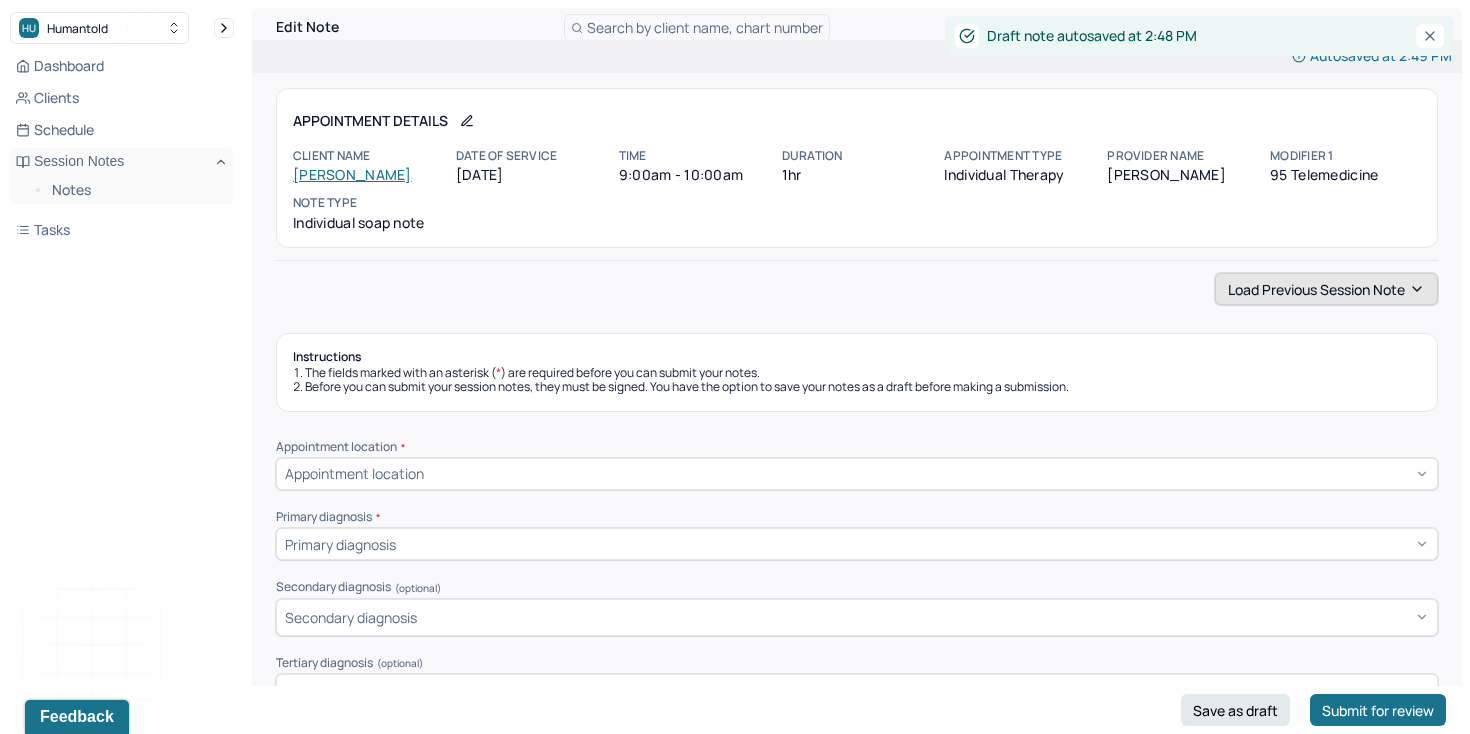 click on "Load previous session note" at bounding box center (1326, 289) 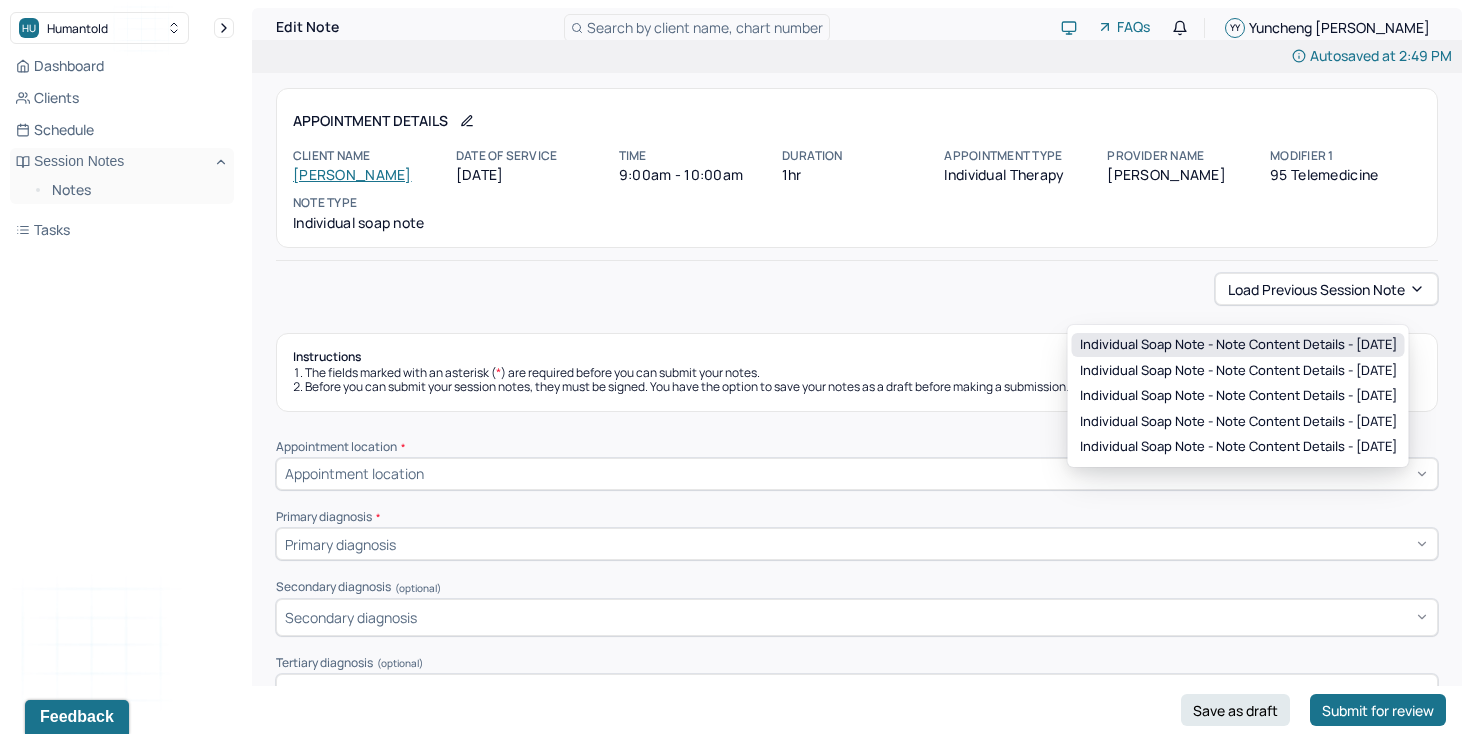 click on "Individual soap note   - Note content Details -   [DATE]" at bounding box center (1238, 345) 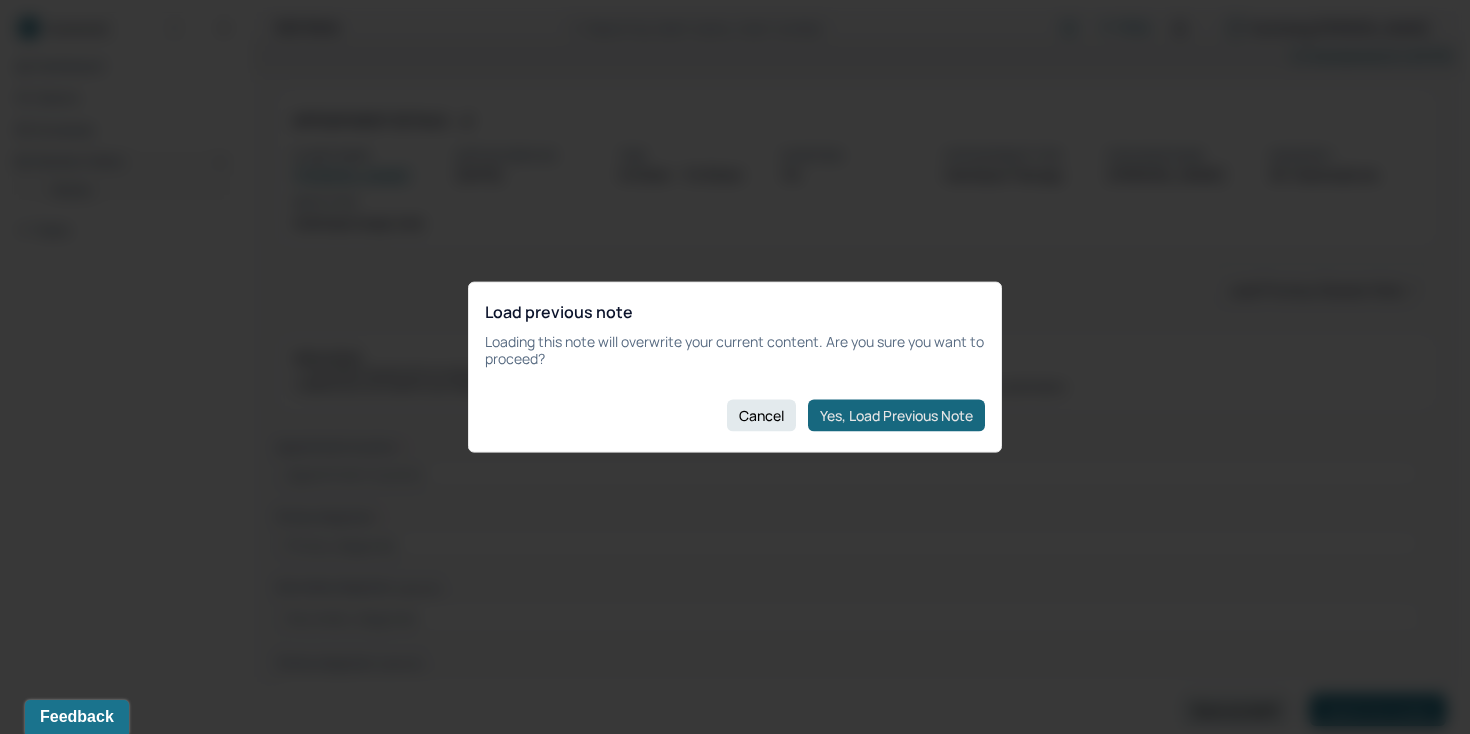 click on "Yes, Load Previous Note" at bounding box center (896, 415) 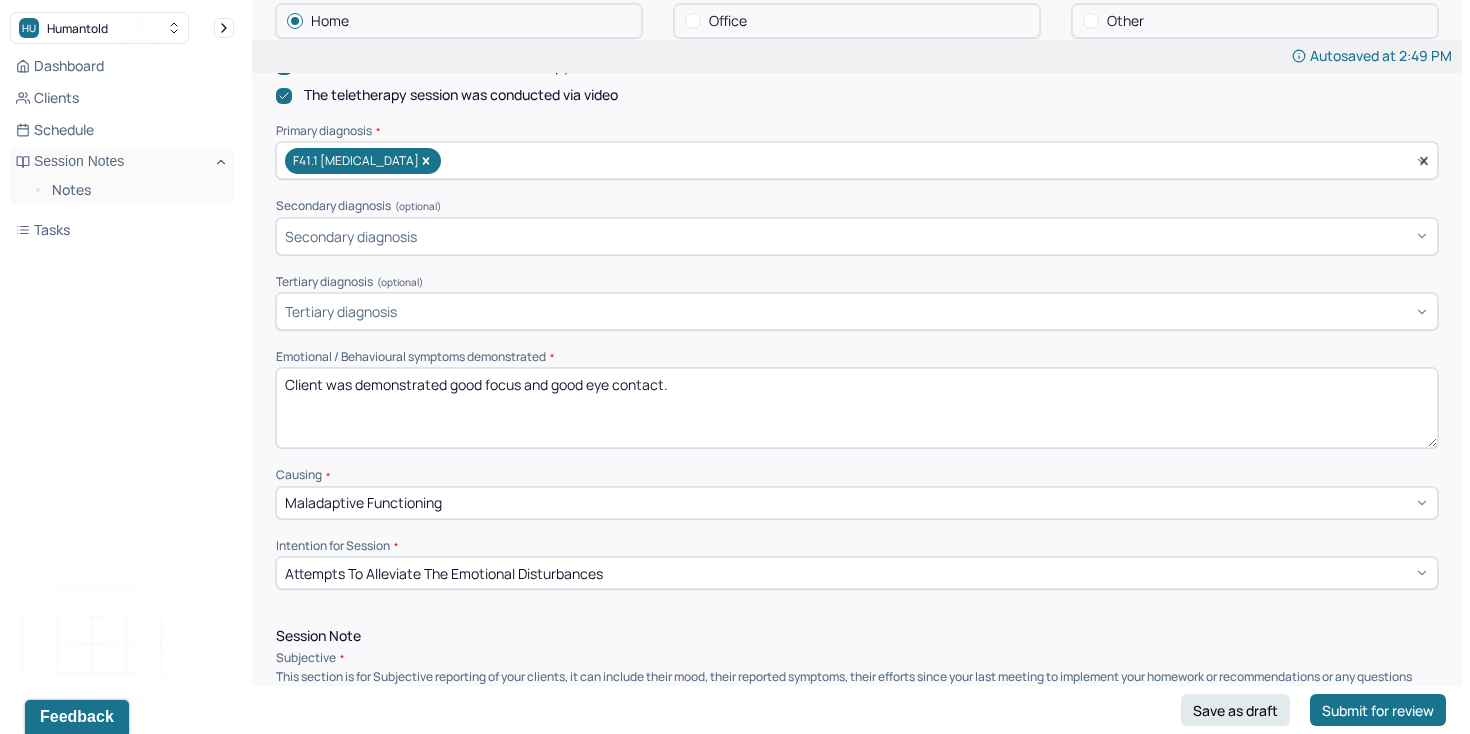 scroll, scrollTop: 603, scrollLeft: 0, axis: vertical 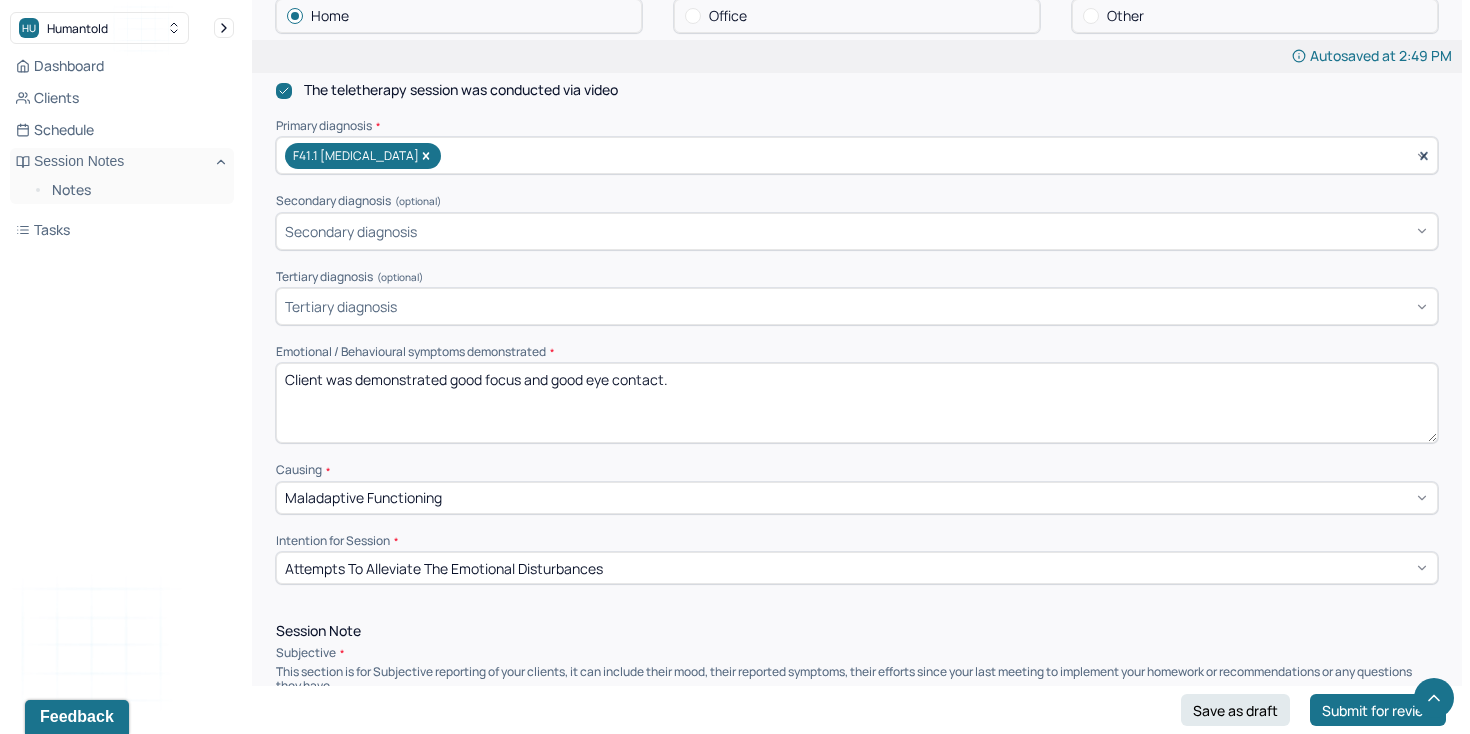 drag, startPoint x: 357, startPoint y: 386, endPoint x: 662, endPoint y: 385, distance: 305.00165 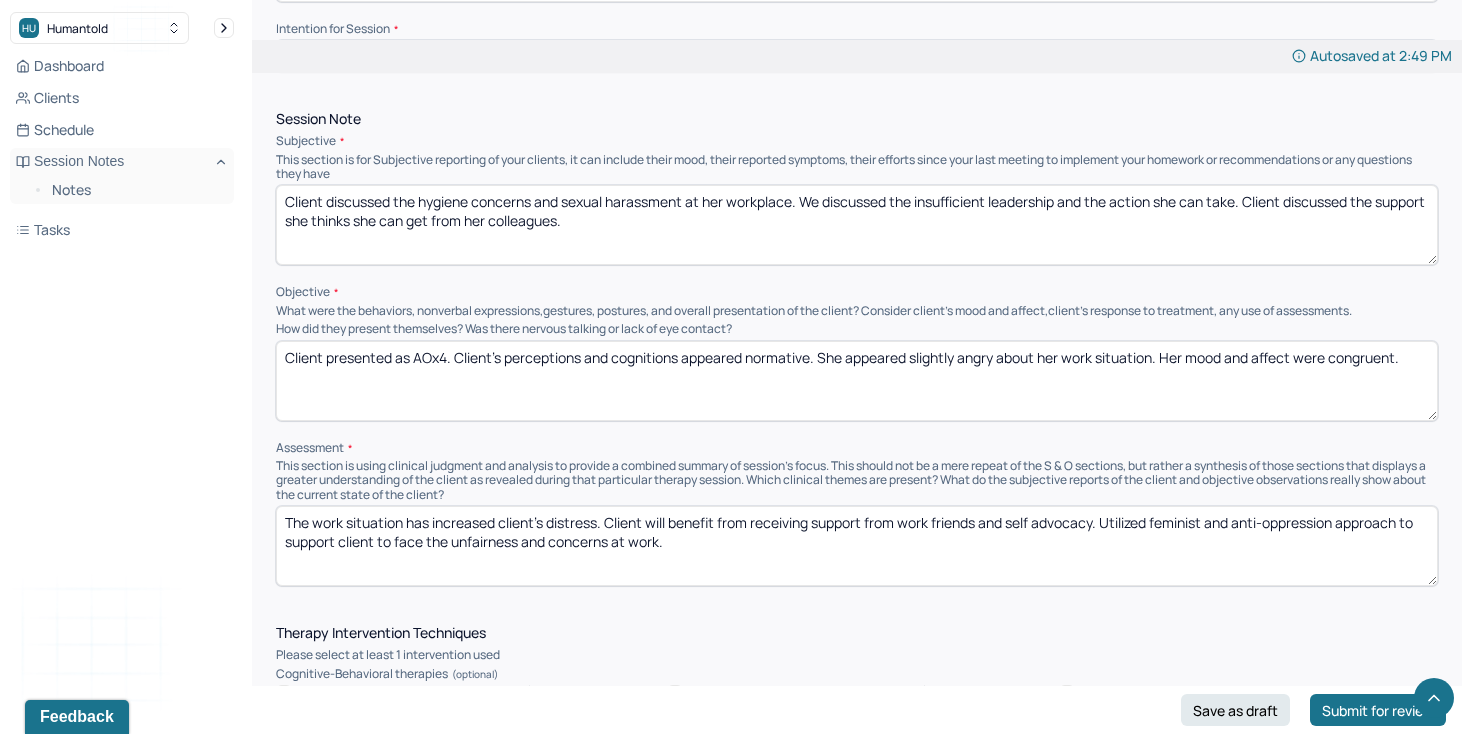 scroll, scrollTop: 1117, scrollLeft: 0, axis: vertical 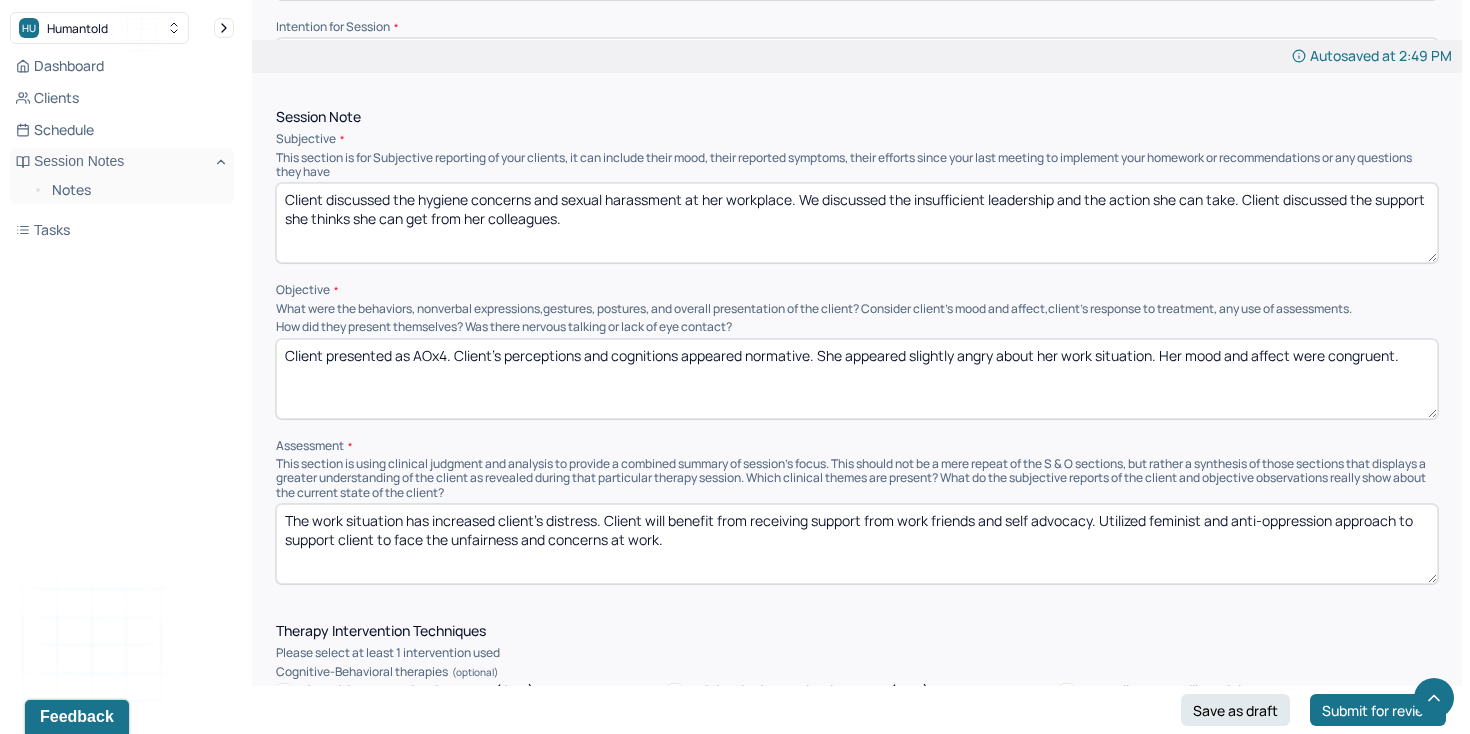 type on "Client was engaged and sometimes was distracted by her cat." 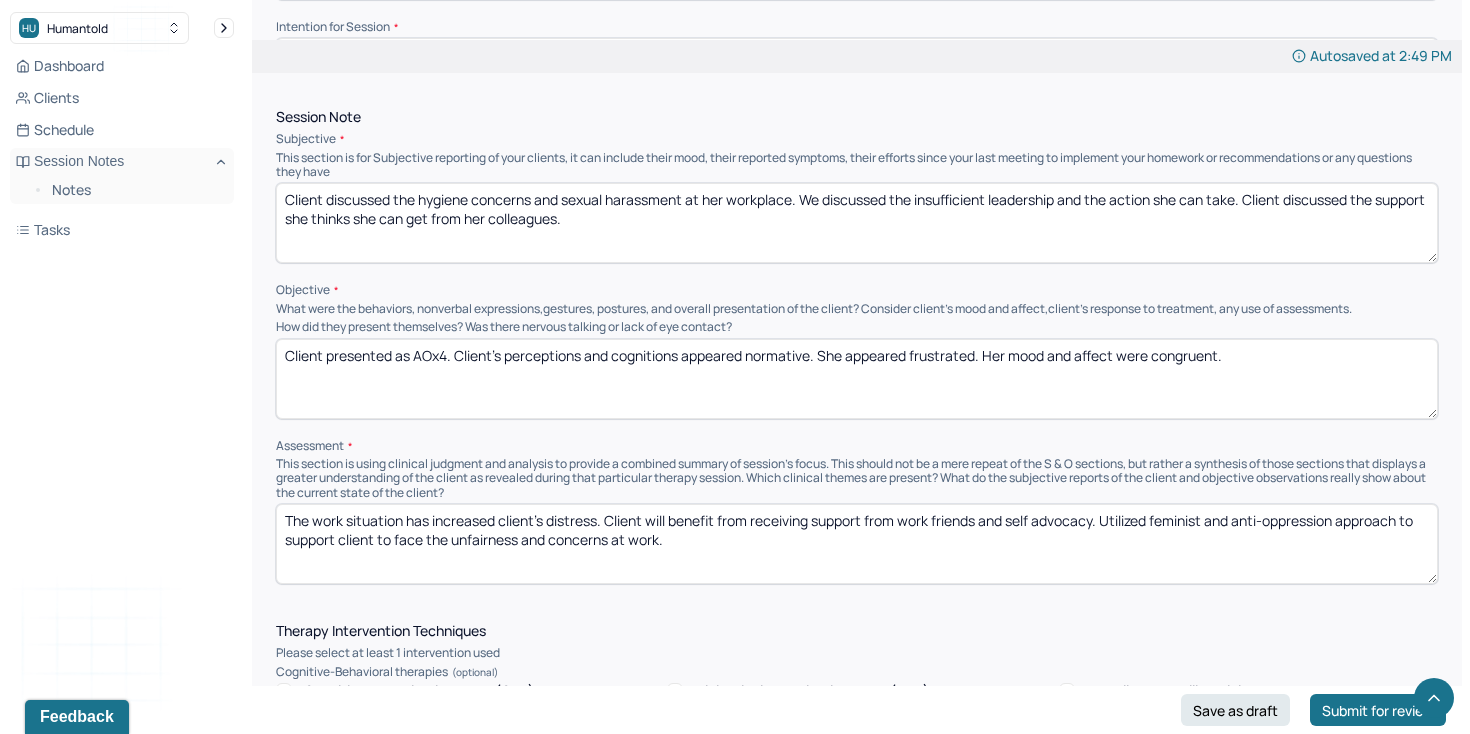 click on "Client presented as AOx4. Client's perceptions and cognitions appeared normative. She appeared frustrated. Her mood and affect were congruent." at bounding box center (857, 379) 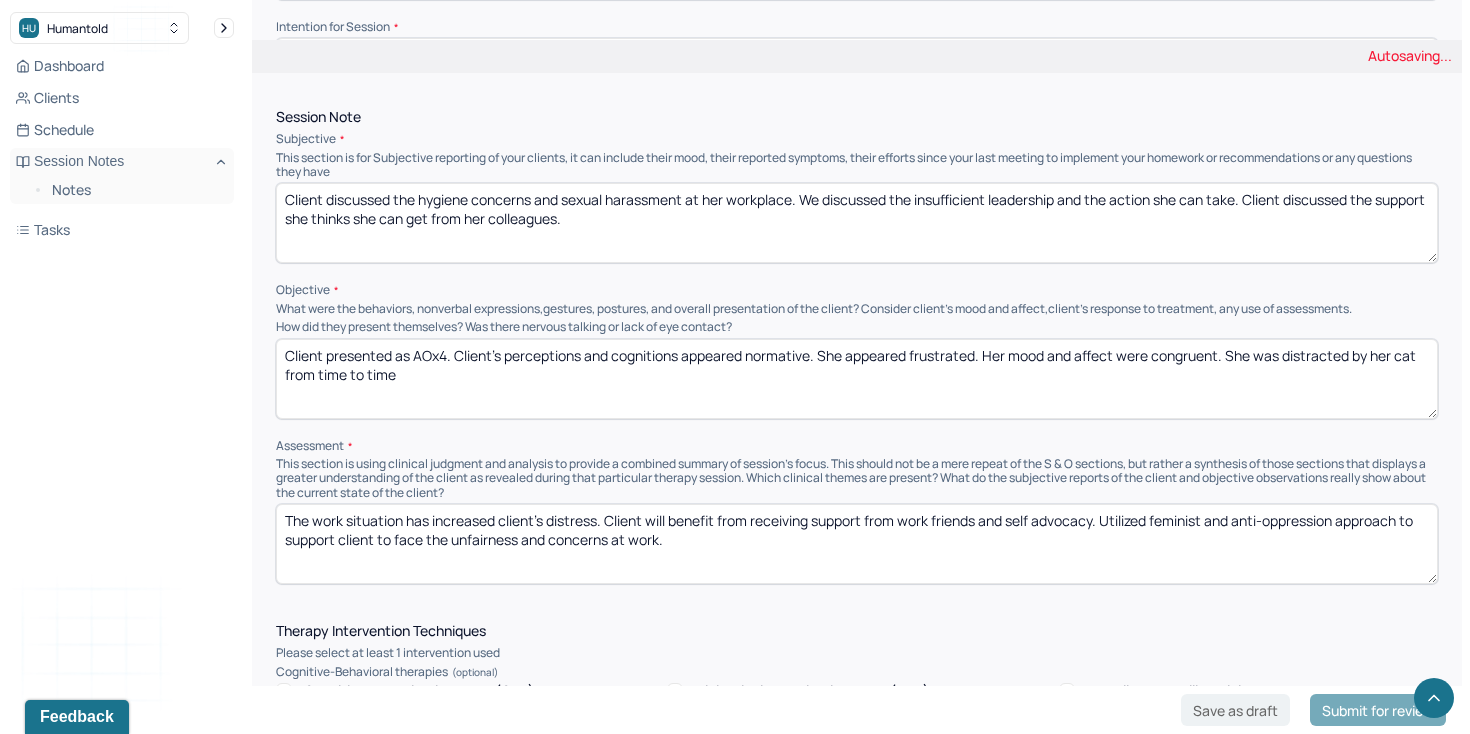 type on "Client presented as AOx4. Client's perceptions and cognitions appeared normative. She appeared frustrated. Her mood and affect were congruent. She was distracted by her cat from time to time" 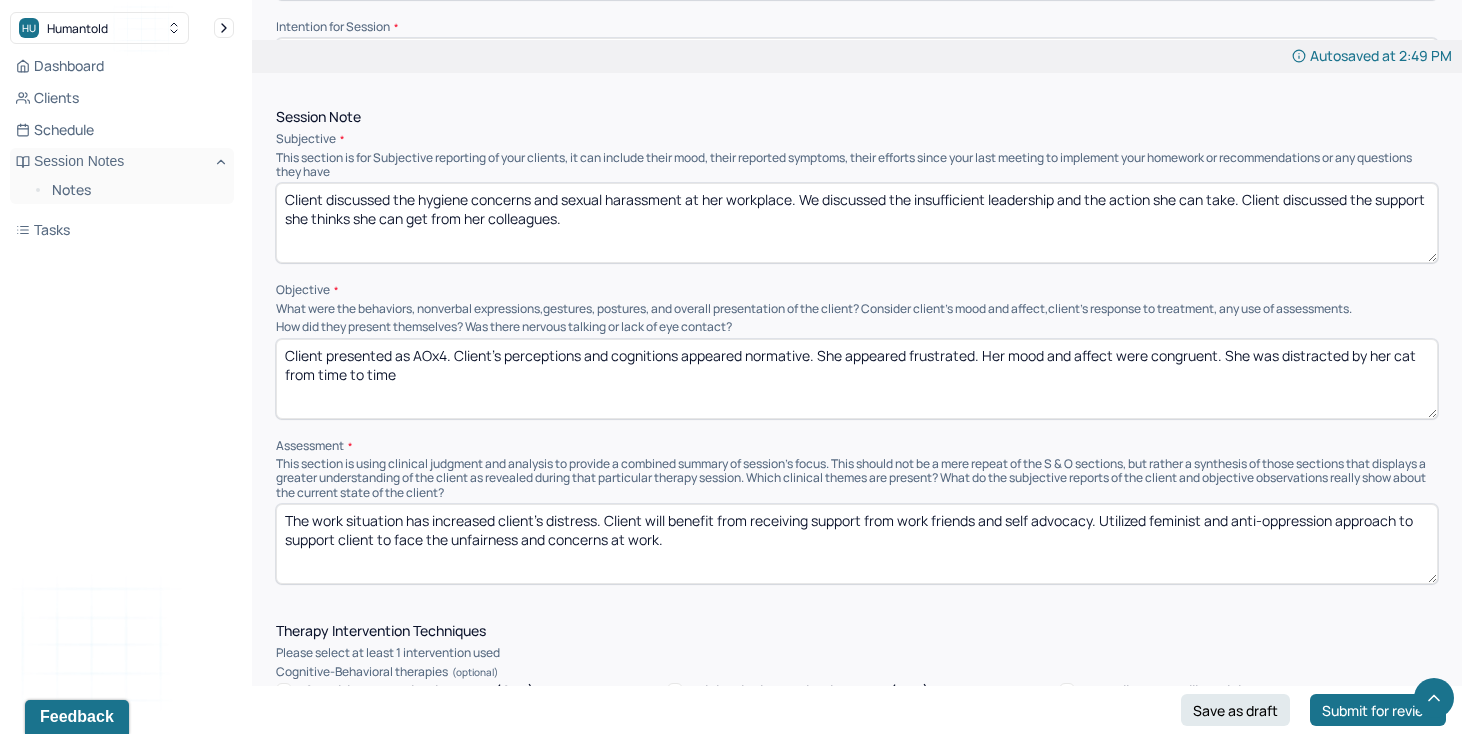 click on "Client discussed the hygiene concerns and sexual harassment at her workplace. We discussed the insufficient leadership and the action she can take. Client discussed the support she thinks she can get from her colleagues." at bounding box center [857, 223] 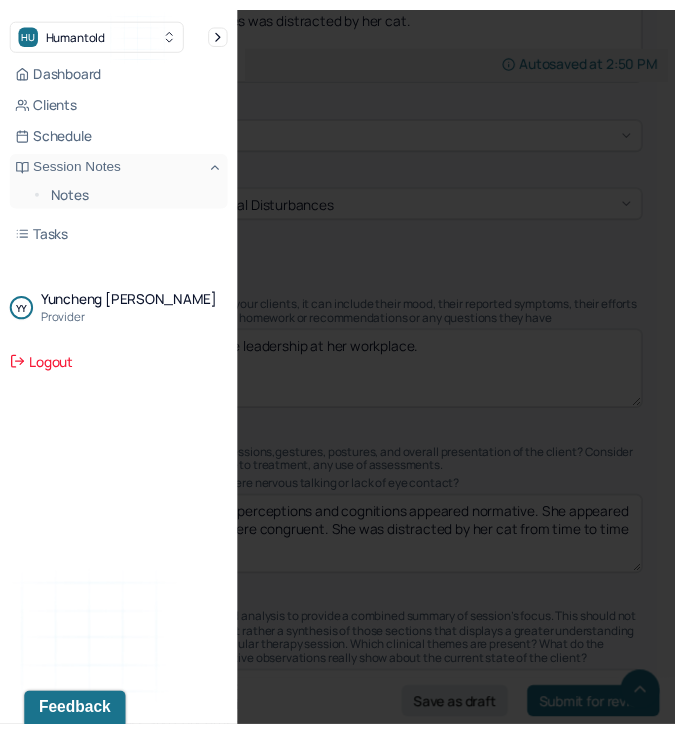 scroll, scrollTop: 1282, scrollLeft: 0, axis: vertical 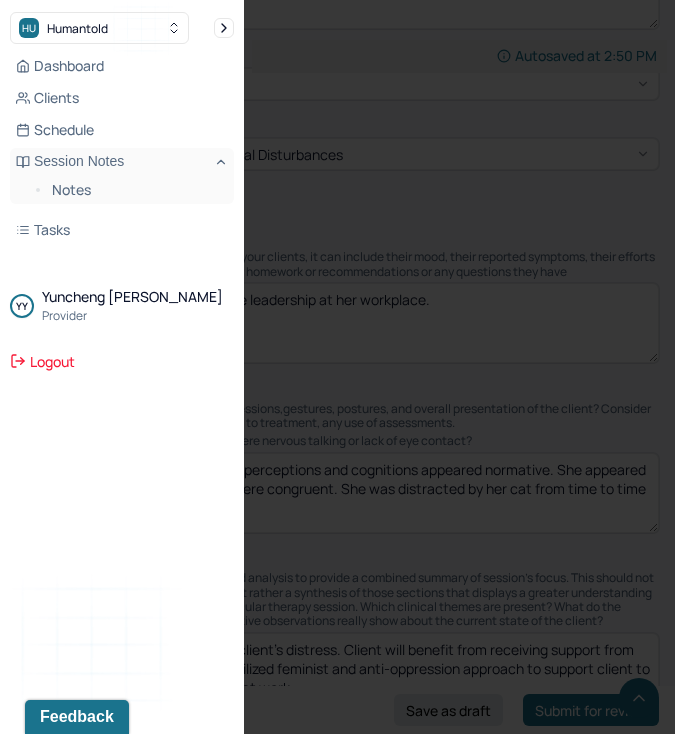 click at bounding box center [337, 367] 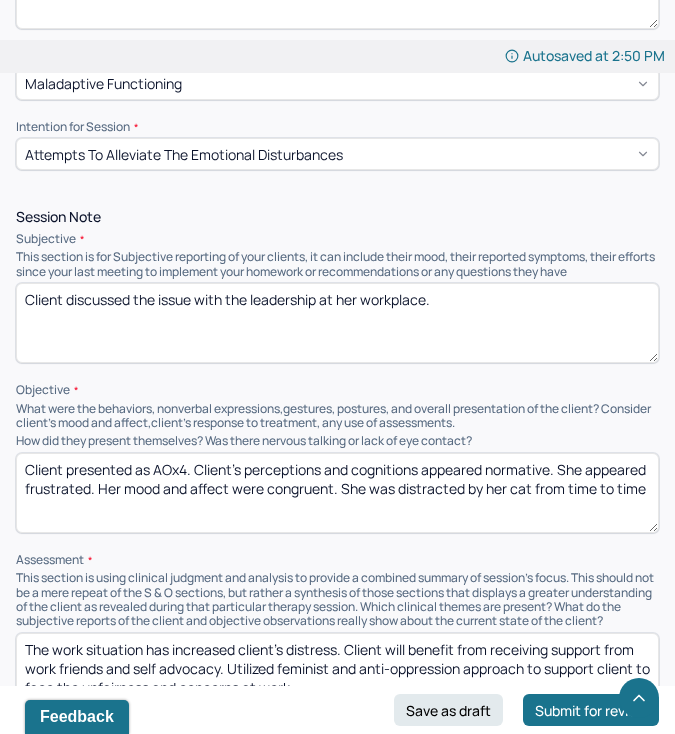 click on "Client discussed the issue with the leadership at her workplace." at bounding box center (337, 323) 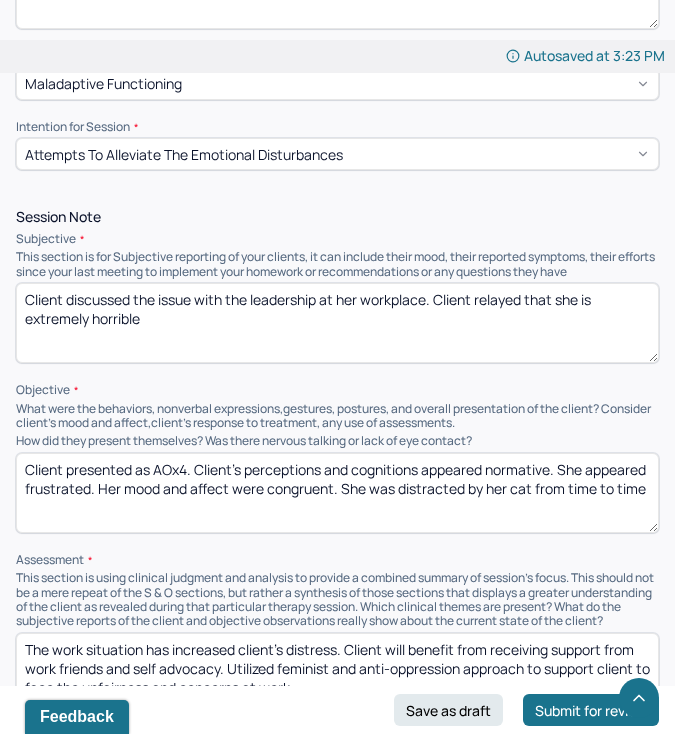 click on "Client discussed the issue with the leadership at her workplace. Client relayed that she is extremely horrible" at bounding box center [337, 323] 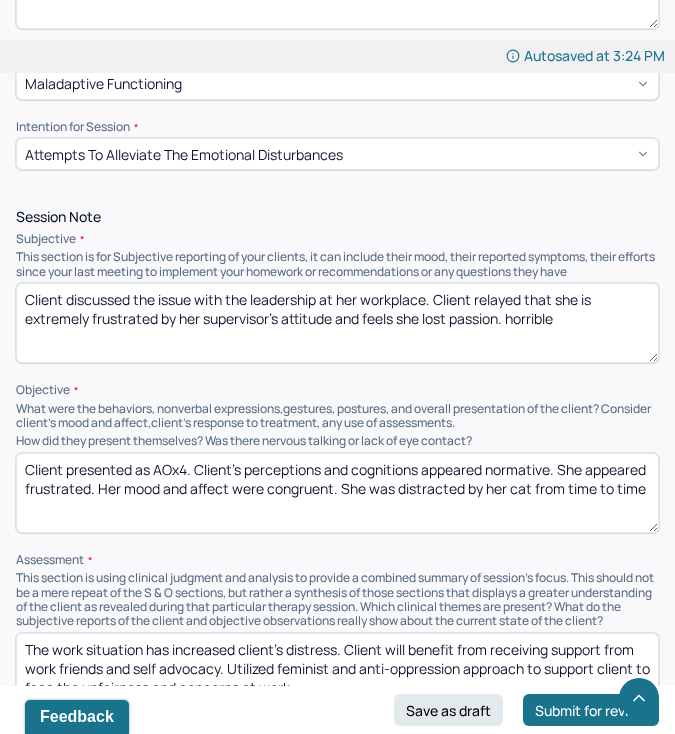 drag, startPoint x: 580, startPoint y: 313, endPoint x: 514, endPoint y: 313, distance: 66 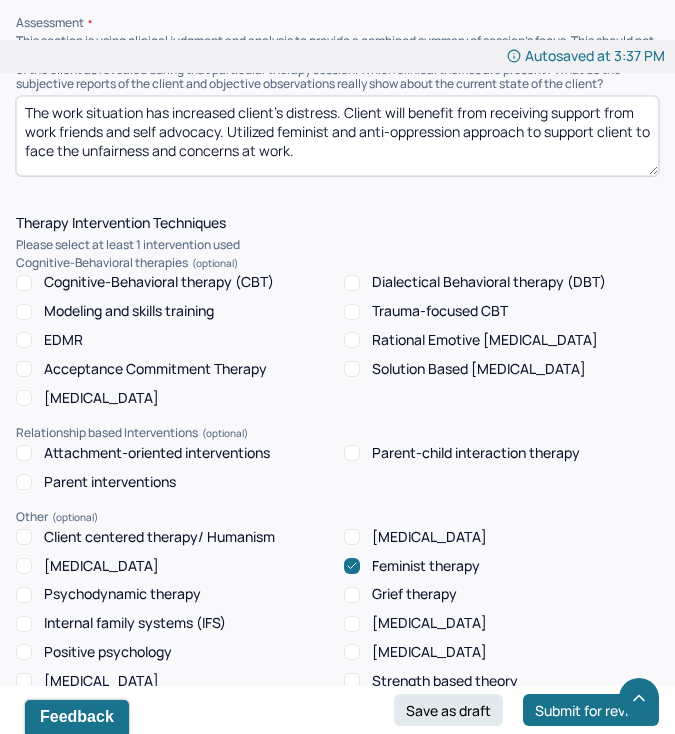 scroll, scrollTop: 1823, scrollLeft: 0, axis: vertical 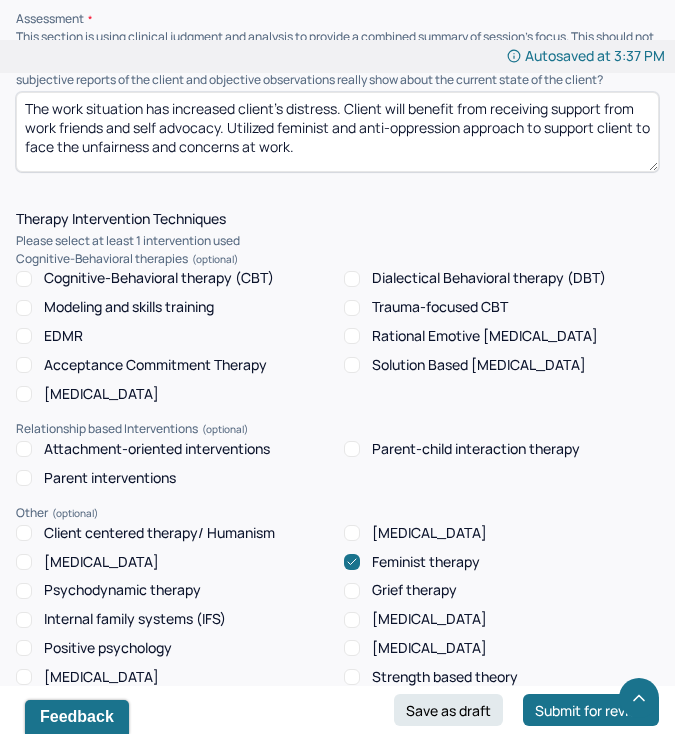 type on "Client discussed the issue with the leadership at her workplace. Client relayed that she is extremely frustrated by her supervisor's attitude and feels she lost passion. Client expressed that she is thinking of looking ofr other jobs." 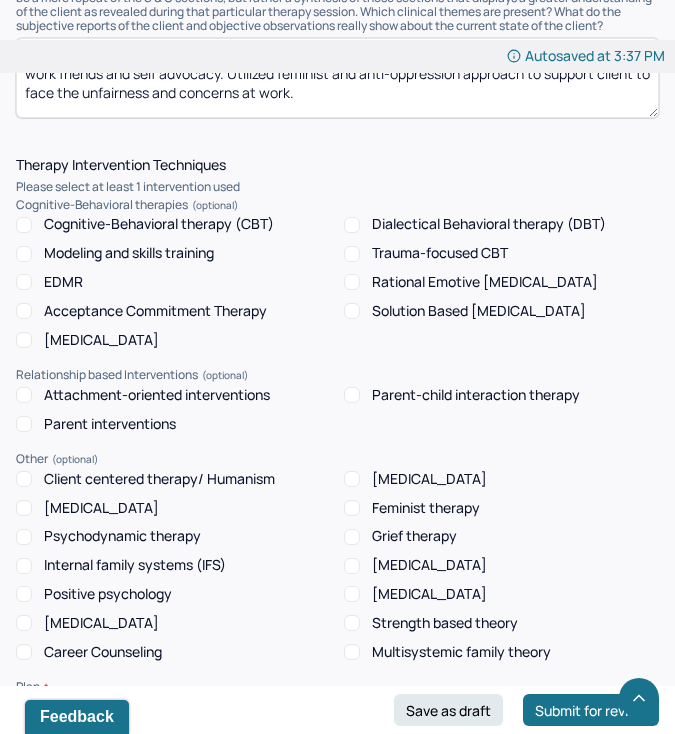 scroll, scrollTop: 1871, scrollLeft: 0, axis: vertical 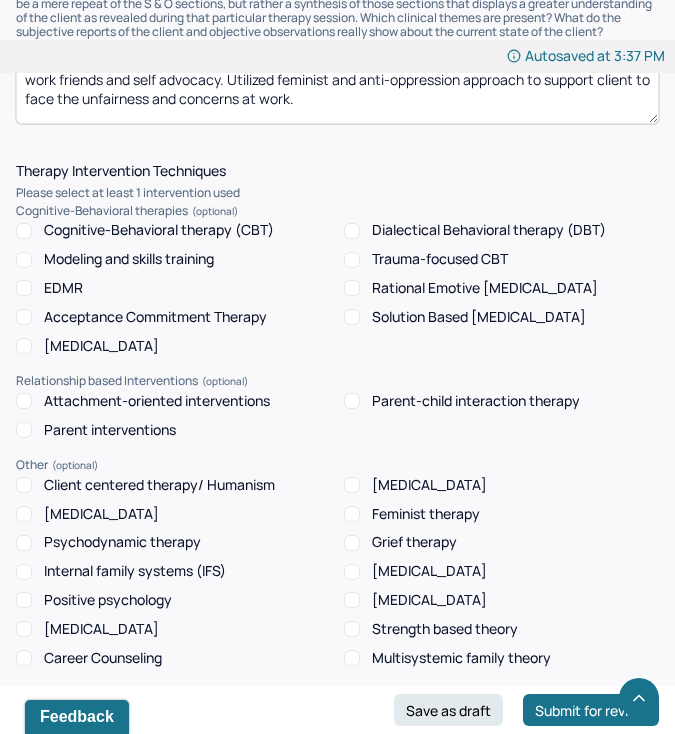 click on "Career Counseling" at bounding box center (103, 658) 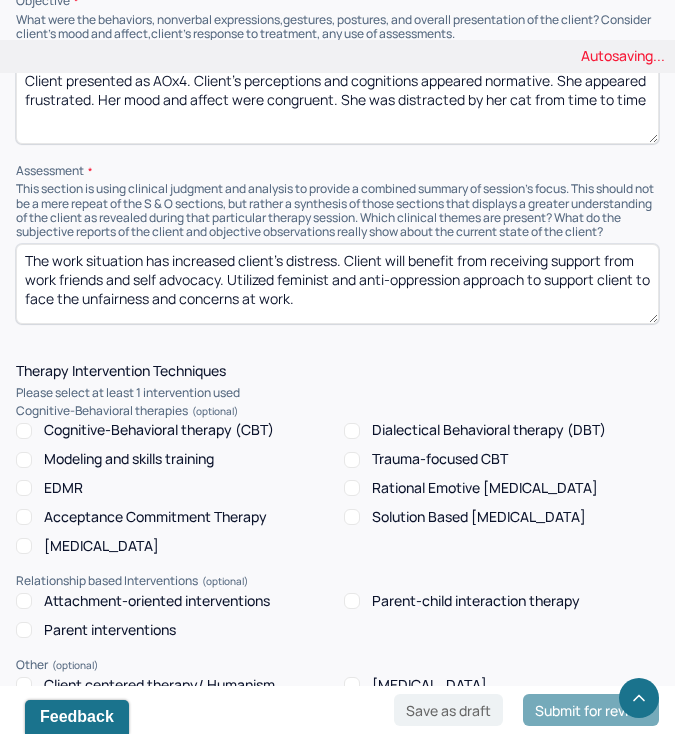 scroll, scrollTop: 1657, scrollLeft: 0, axis: vertical 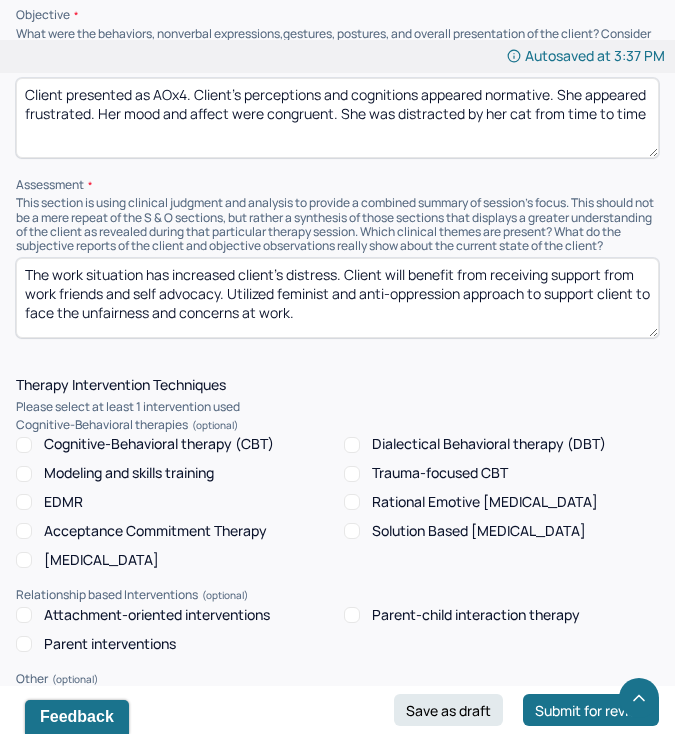 drag, startPoint x: 494, startPoint y: 276, endPoint x: 220, endPoint y: 292, distance: 274.46677 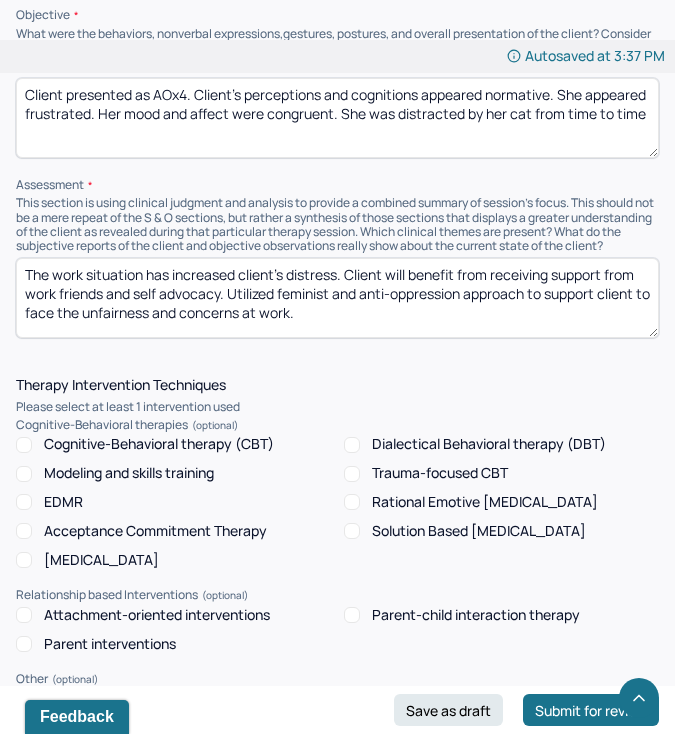 click on "The work situation has increased client's distress. Client will benefit from receiving support from work friends and self advocacy. Utilized feminist and anti-oppression approach to support client to face the unfairness and concerns at work." at bounding box center [337, 298] 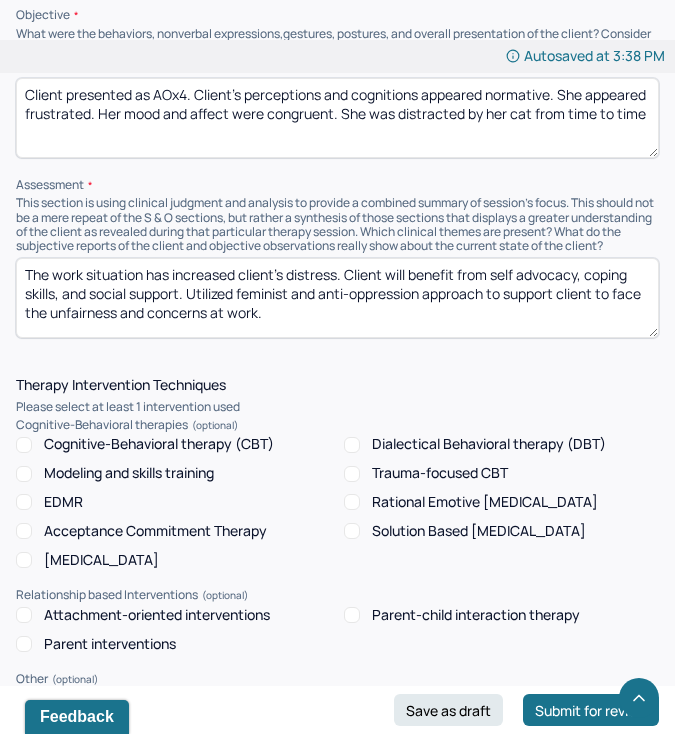 click on "The work situation has increased client's distress. Client will benefit from self advocacy, coping skills, and social support. Utilized feminist and anti-oppression approach to support client to face the unfairness and concerns at work." at bounding box center (337, 298) 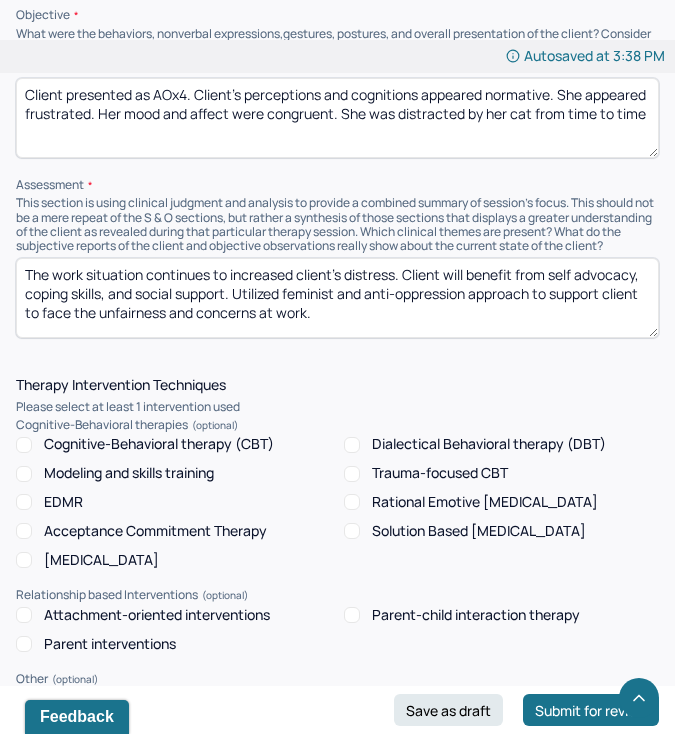 click on "The work situation has increased client's distress. Client will benefit from self advocacy, coping skills, and social support. Utilized feminist and anti-oppression approach to support client to face the unfairness and concerns at work." at bounding box center [337, 298] 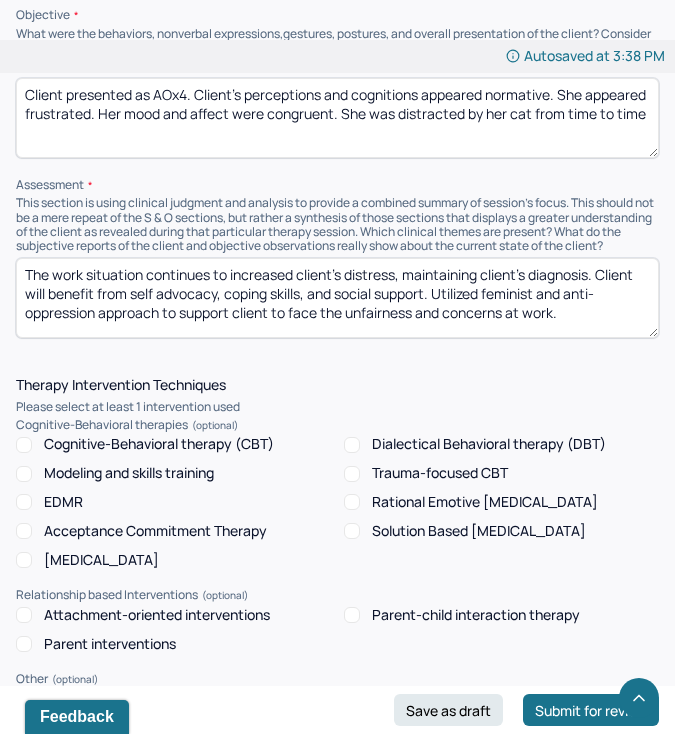 click on "The work situation continues to increased client's distress. Client will benefit from self advocacy, coping skills, and social support. Utilized feminist and anti-oppression approach to support client to face the unfairness and concerns at work." at bounding box center [337, 298] 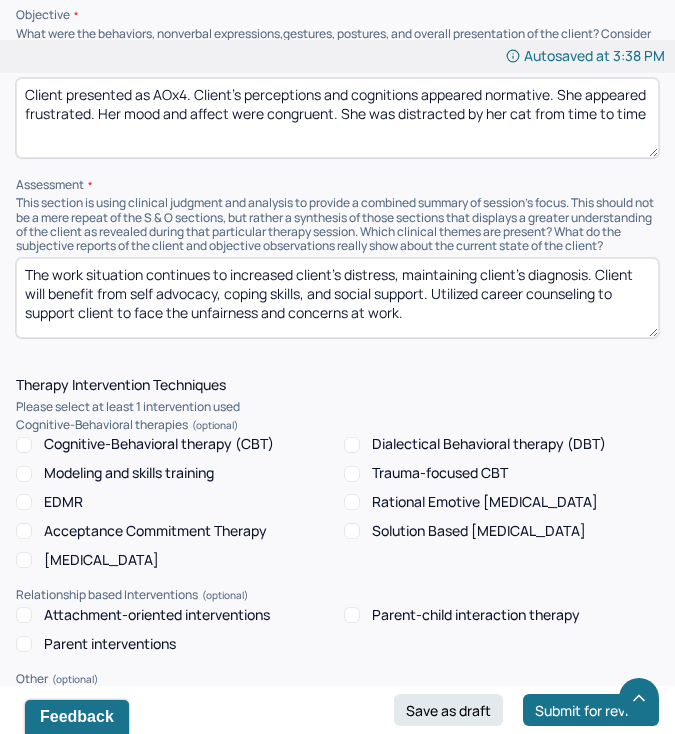 click on "The work situation continues to increased client's distress, maintaining client's diagnosis. Client will benefit from self advocacy, coping skills, and social support. Utilized career counseling to support client to face the unfairness and concerns at work." at bounding box center (337, 298) 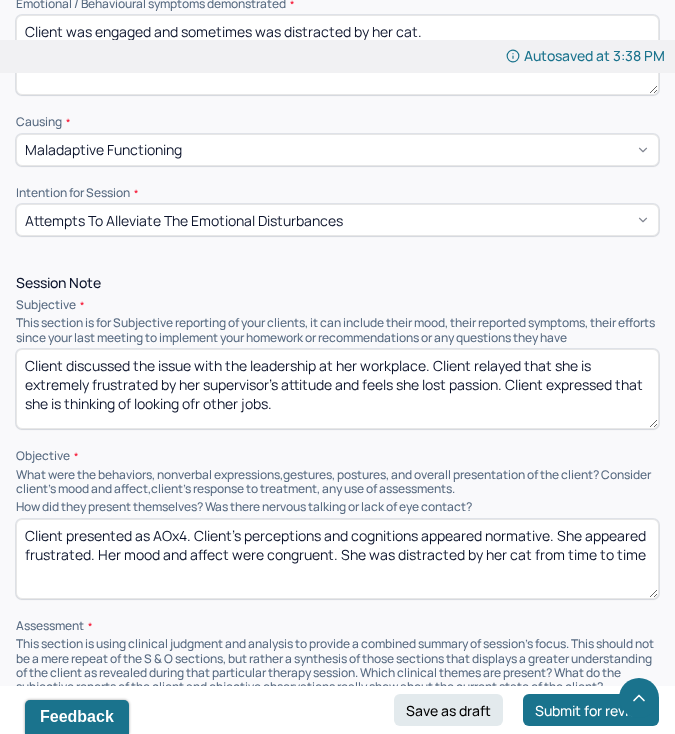 scroll, scrollTop: 1214, scrollLeft: 0, axis: vertical 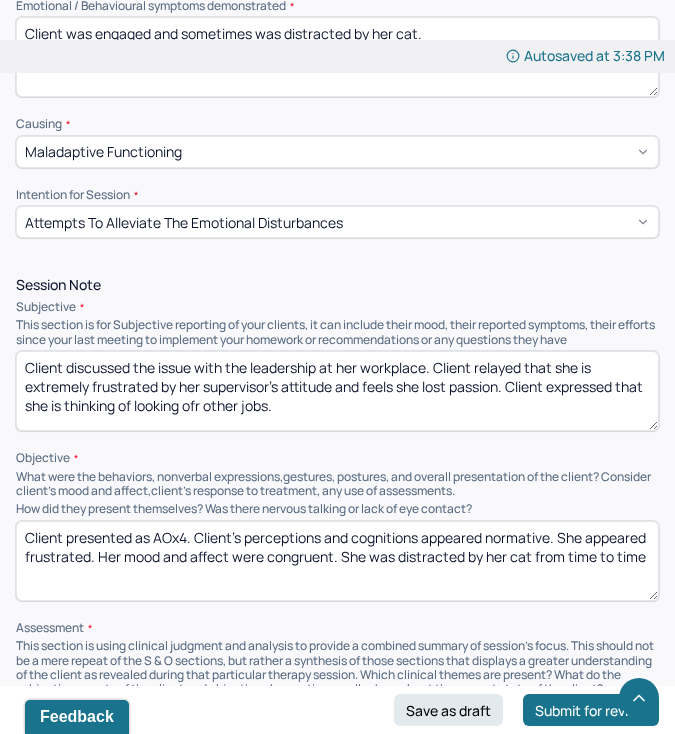 type on "The work situation continues to increased client's distress, maintaining client's diagnosis. Client will benefit from self advocacy, coping skills, and social support. Utilized career counseling to guide client to reflect on her work situation." 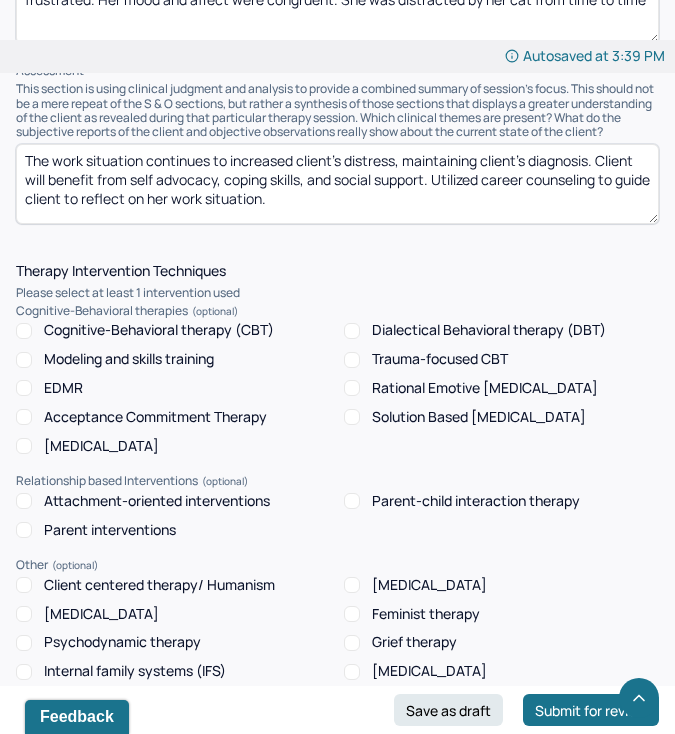 scroll, scrollTop: 1773, scrollLeft: 0, axis: vertical 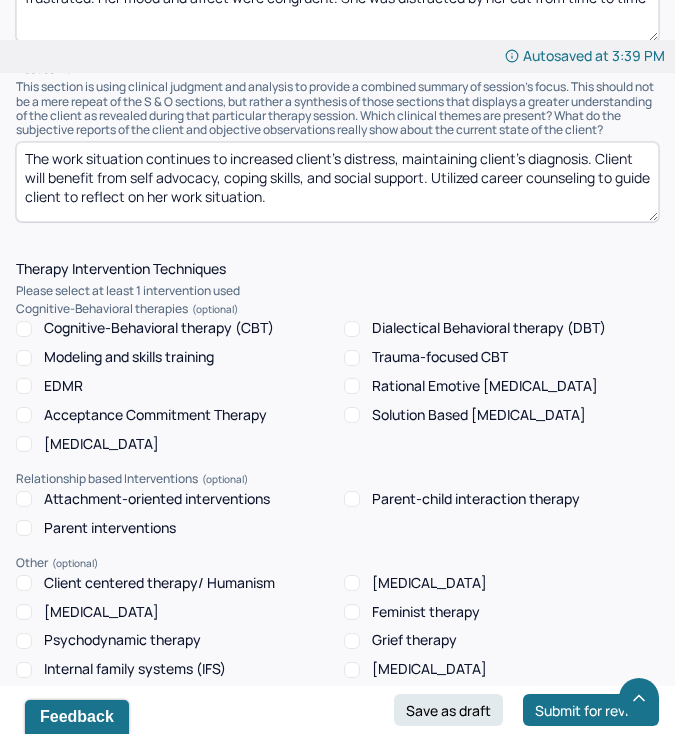 type on "Client discussed the issue with the leadership at her workplace. Client relayed that she is extremely frustrated by her supervisor's attitude and feels she lost passion. Client expressed that she is thinking of looking for other jobs." 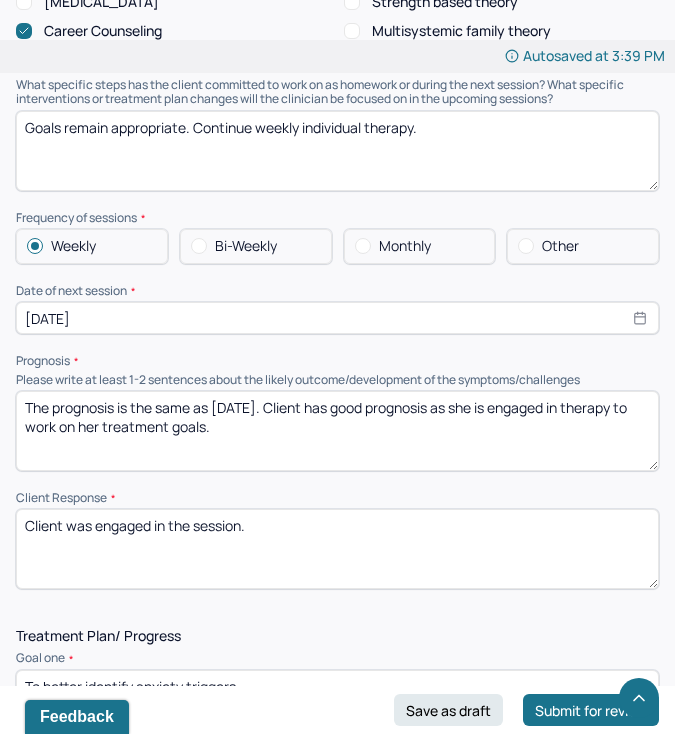 scroll, scrollTop: 2511, scrollLeft: 0, axis: vertical 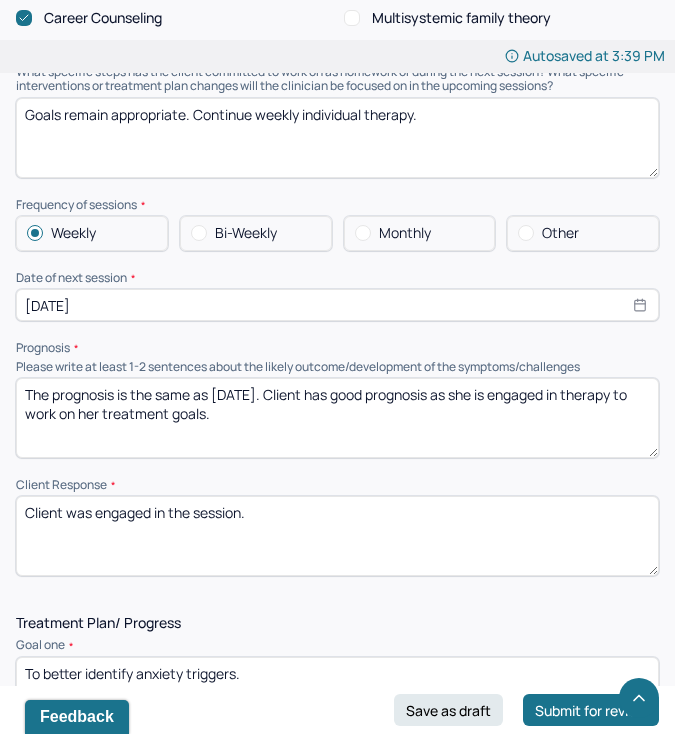 click on "[DATE]" at bounding box center [337, 305] 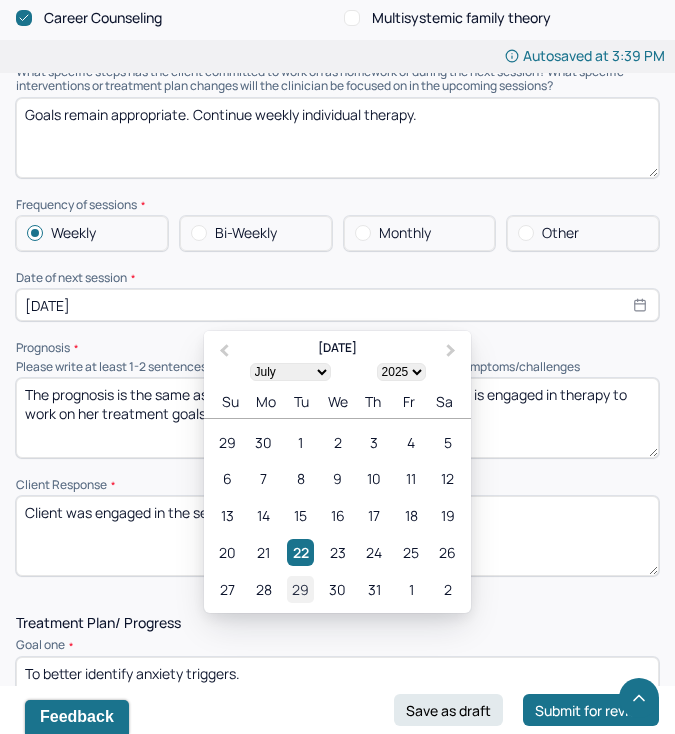 click on "29" at bounding box center [300, 589] 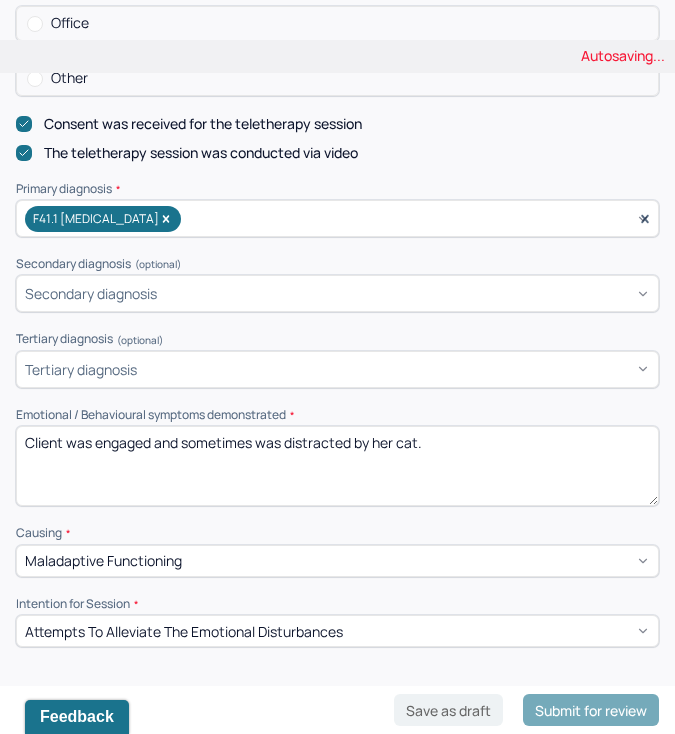 scroll, scrollTop: 0, scrollLeft: 0, axis: both 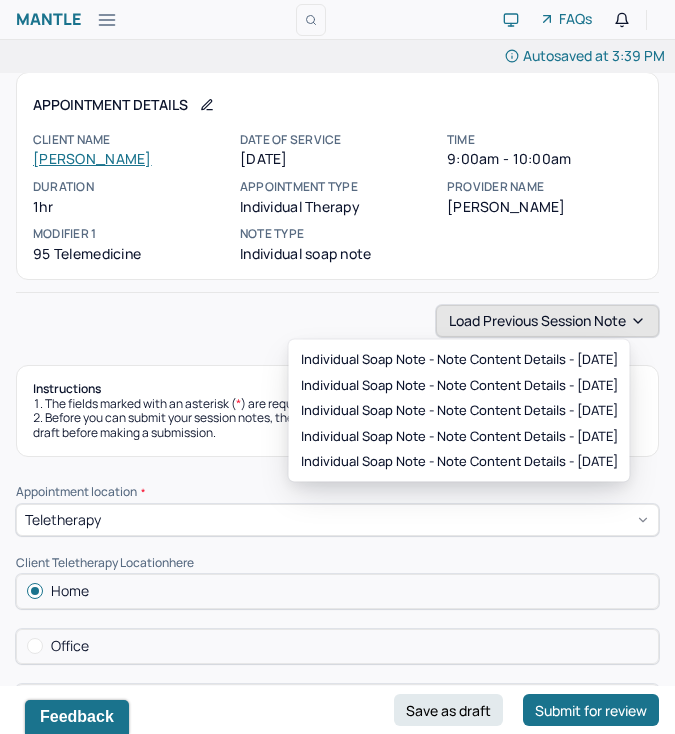 click on "Load previous session note" at bounding box center (547, 321) 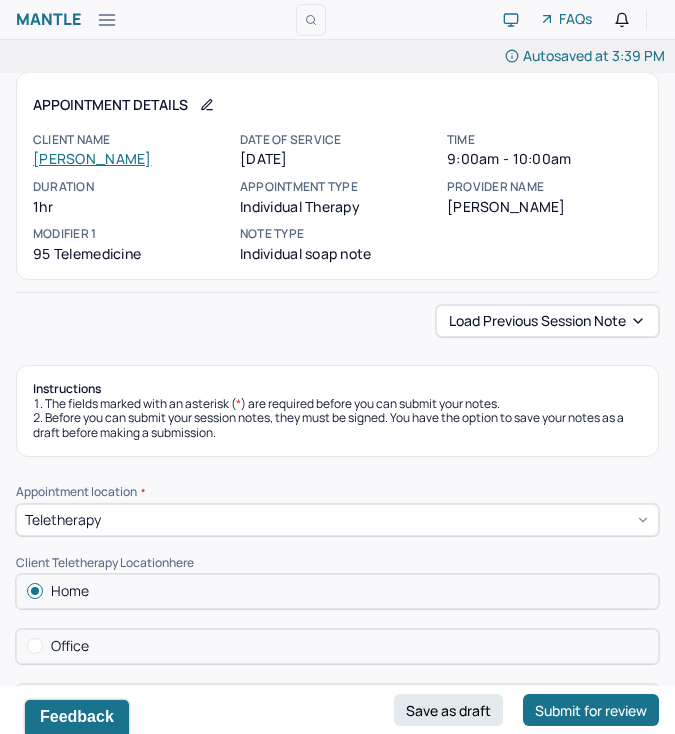 click on "Load previous session note" at bounding box center [337, 321] 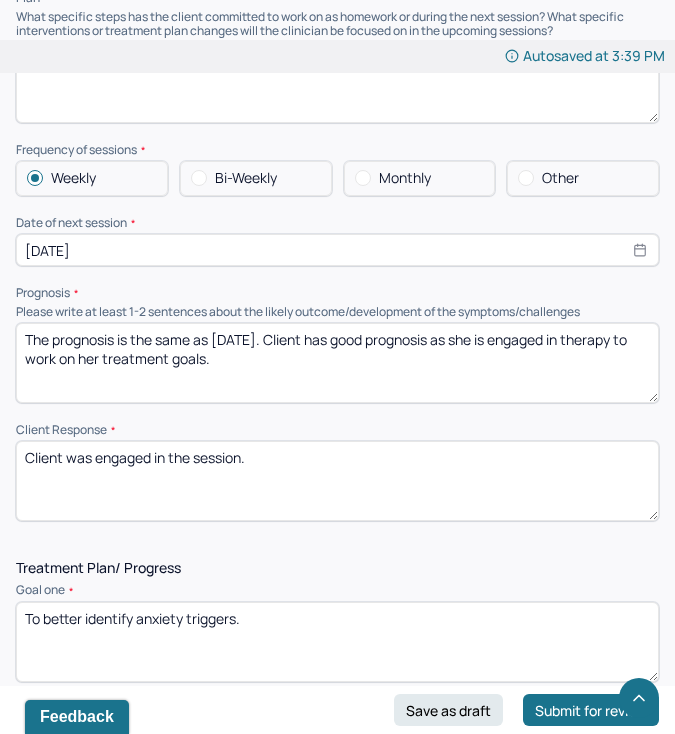 scroll, scrollTop: 2574, scrollLeft: 0, axis: vertical 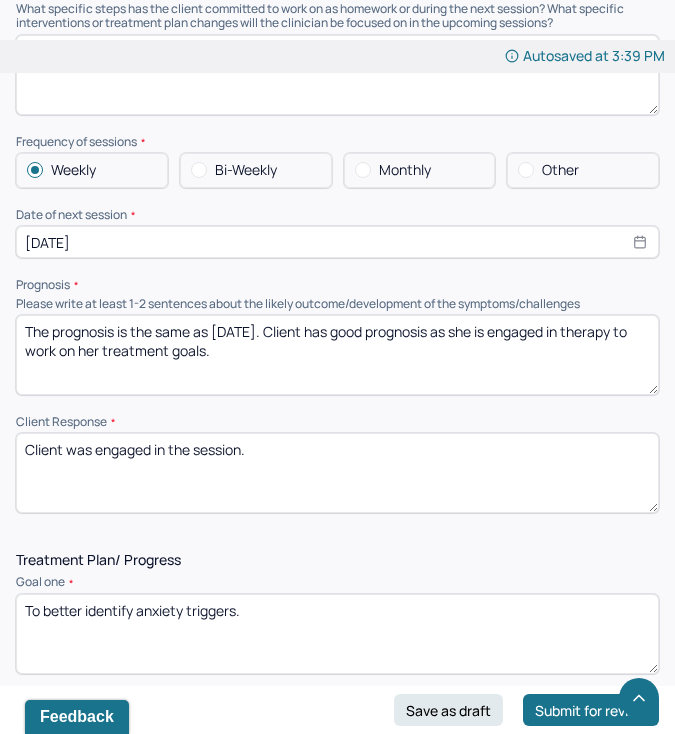 click on "The prognosis is the same as [DATE]. Client has good prognosis as she is engaged in therapy to work on her treatment goals." at bounding box center (337, 355) 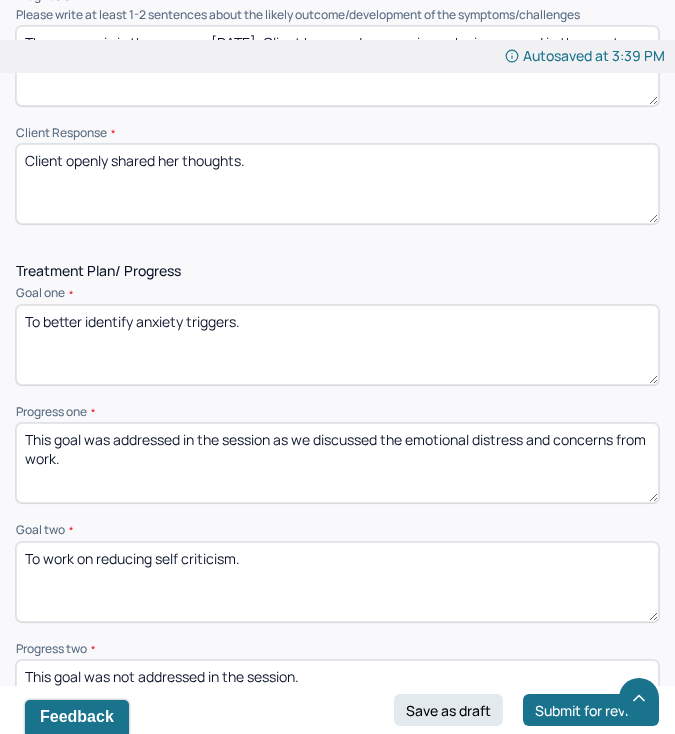 scroll, scrollTop: 2862, scrollLeft: 0, axis: vertical 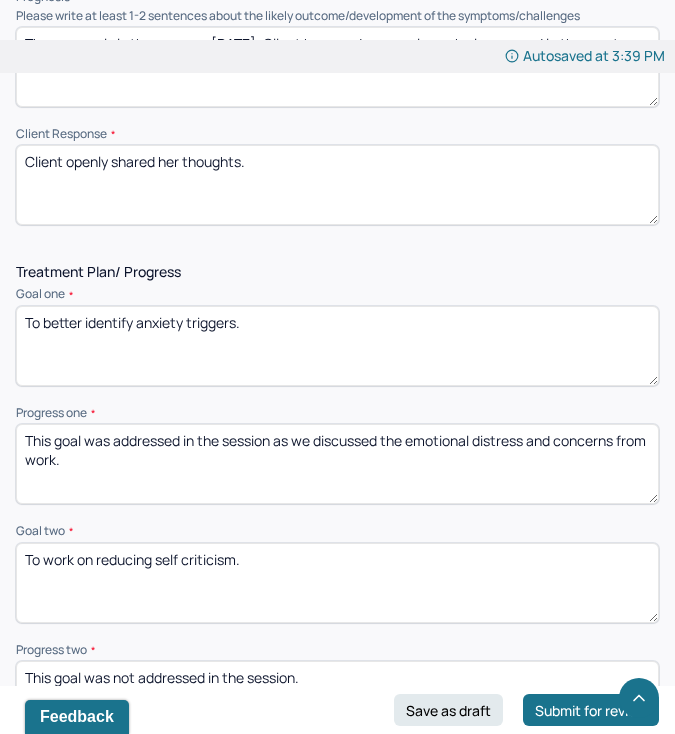 type on "Client openly shared her thoughts." 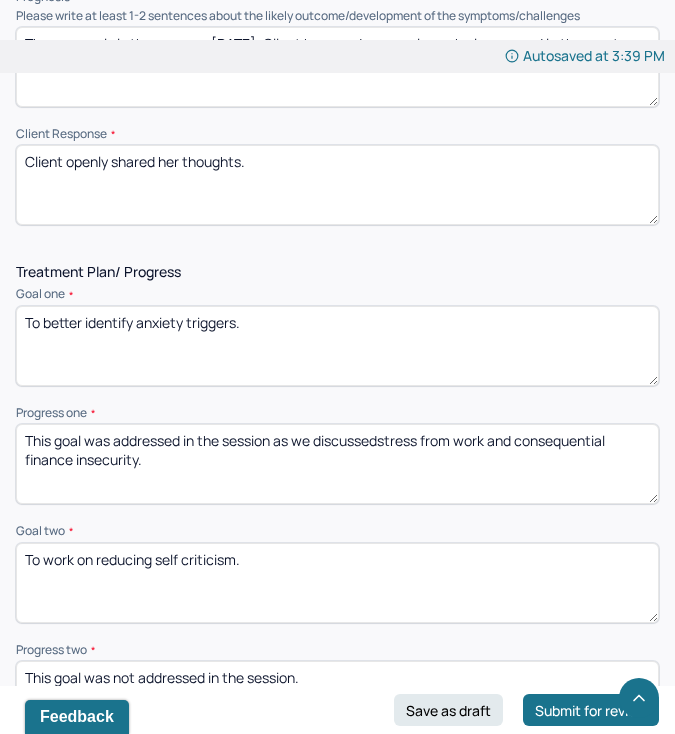 click on "This goal was addressed in the session as we discussed the emotional distress and concerns from work." at bounding box center [337, 464] 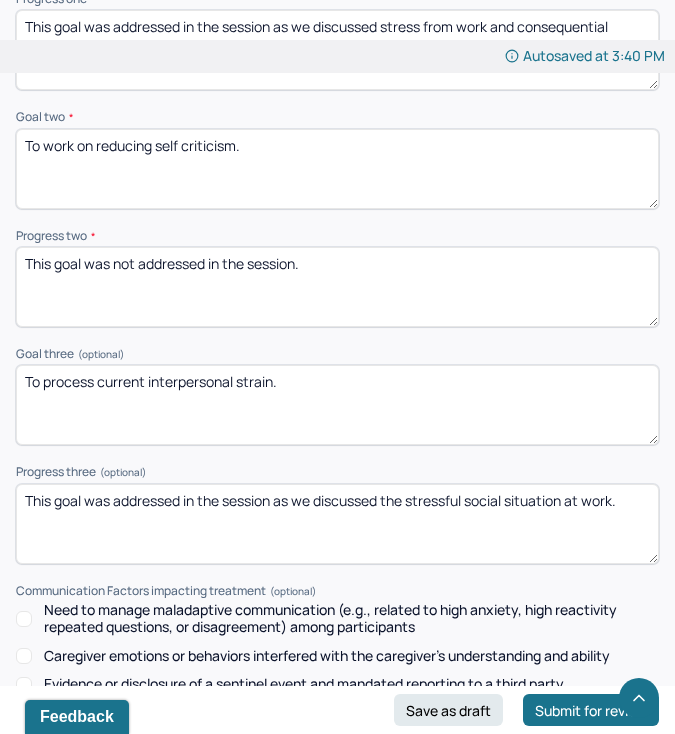 scroll, scrollTop: 3279, scrollLeft: 0, axis: vertical 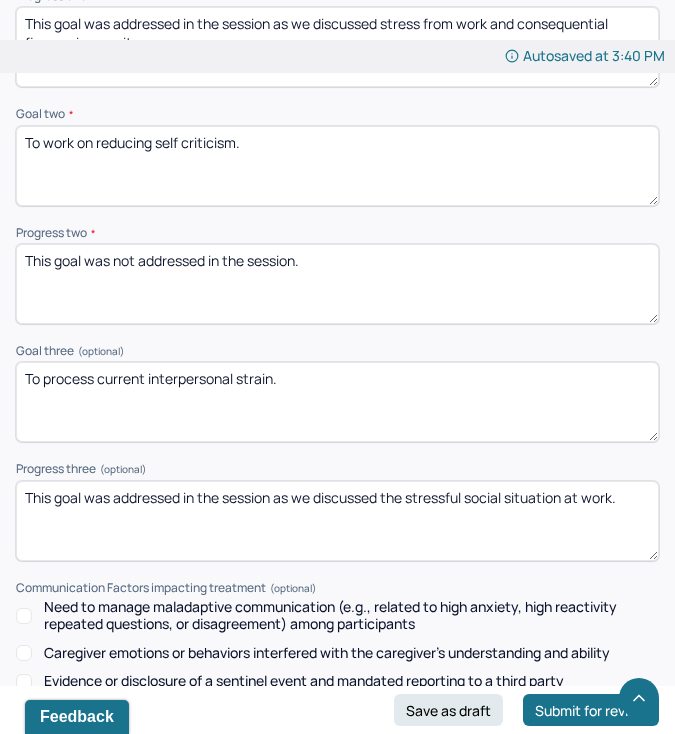 type on "This goal was addressed in the session as we discussed stress from work and consequential finance insecurity." 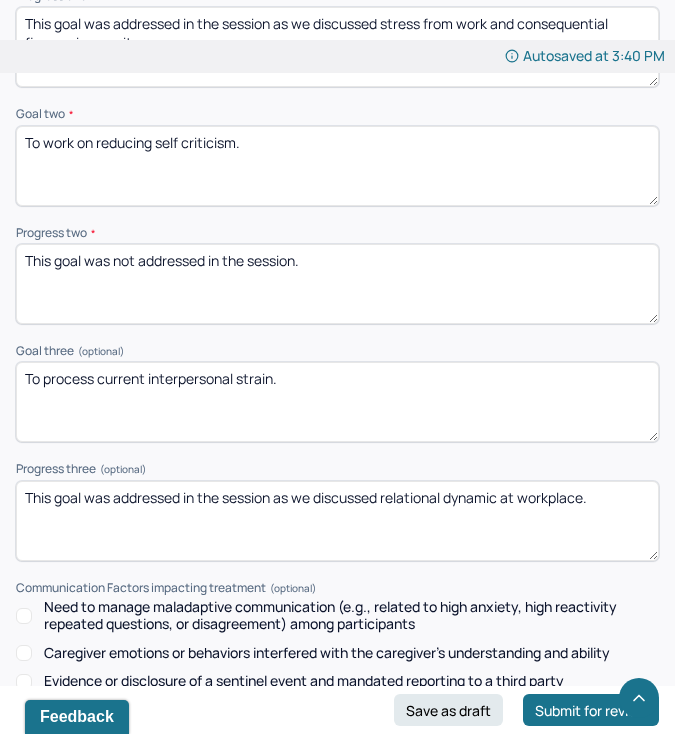type on "This goal was addressed in the session as we discussed relational dynamic at workplace." 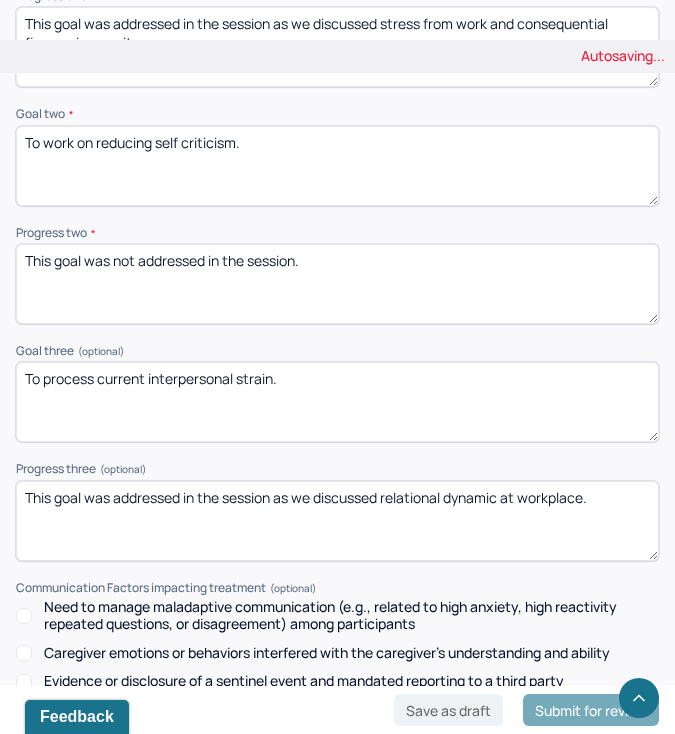 click on "Communication Factors impacting treatment" at bounding box center (337, 588) 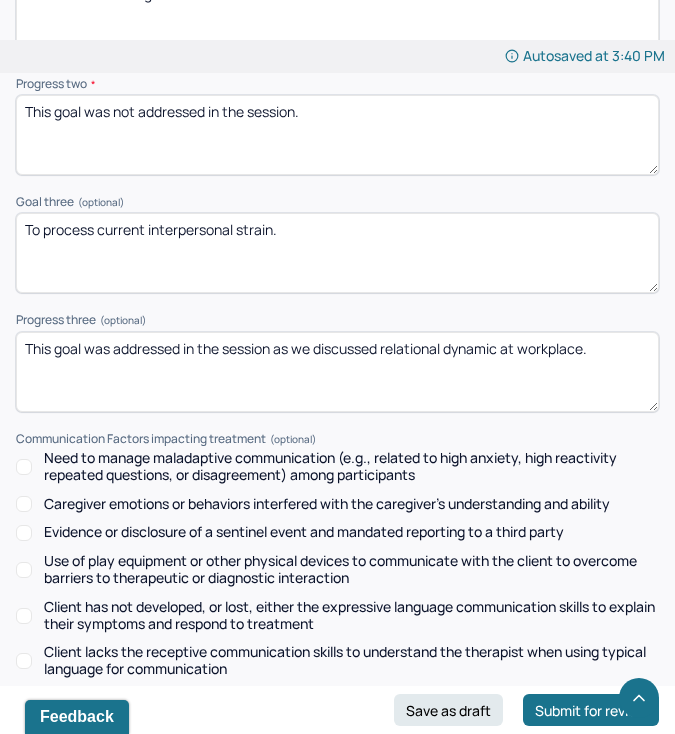 scroll, scrollTop: 3693, scrollLeft: 0, axis: vertical 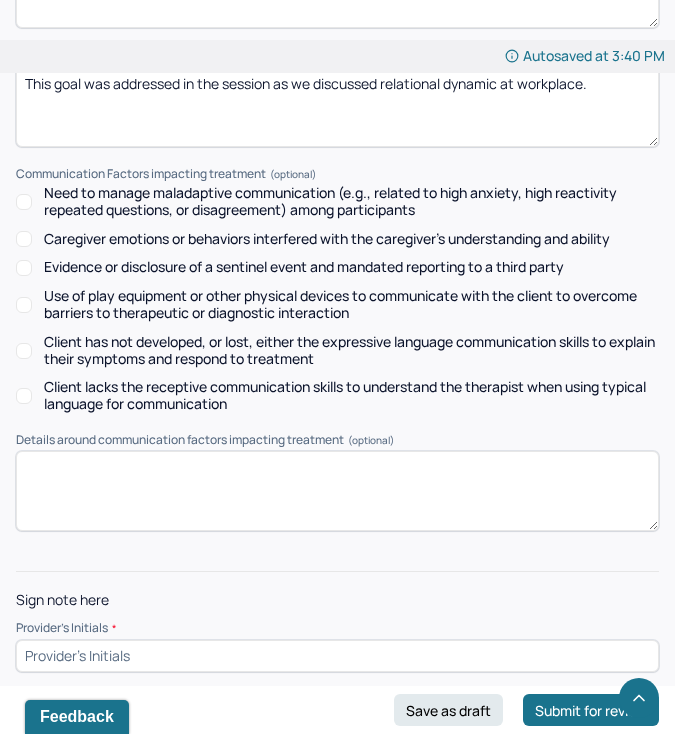 click at bounding box center (337, 656) 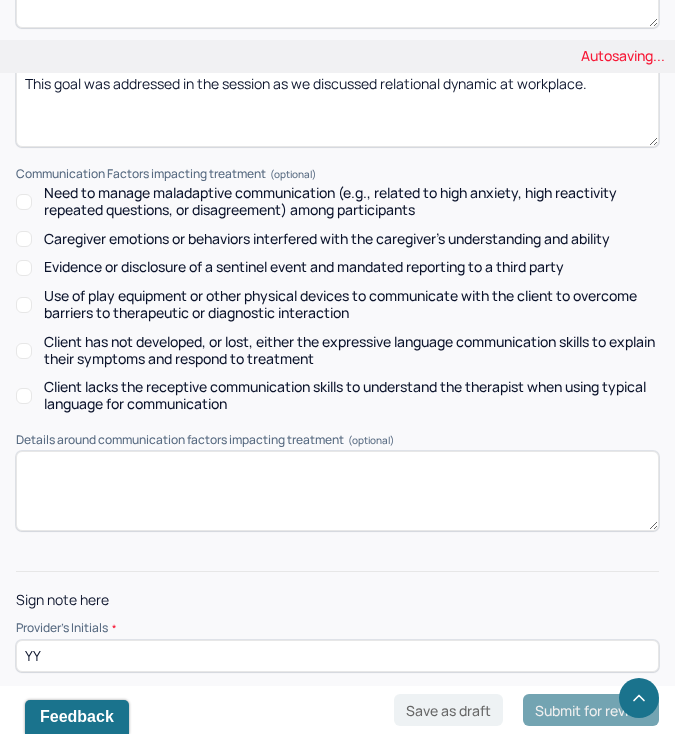 type on "YY" 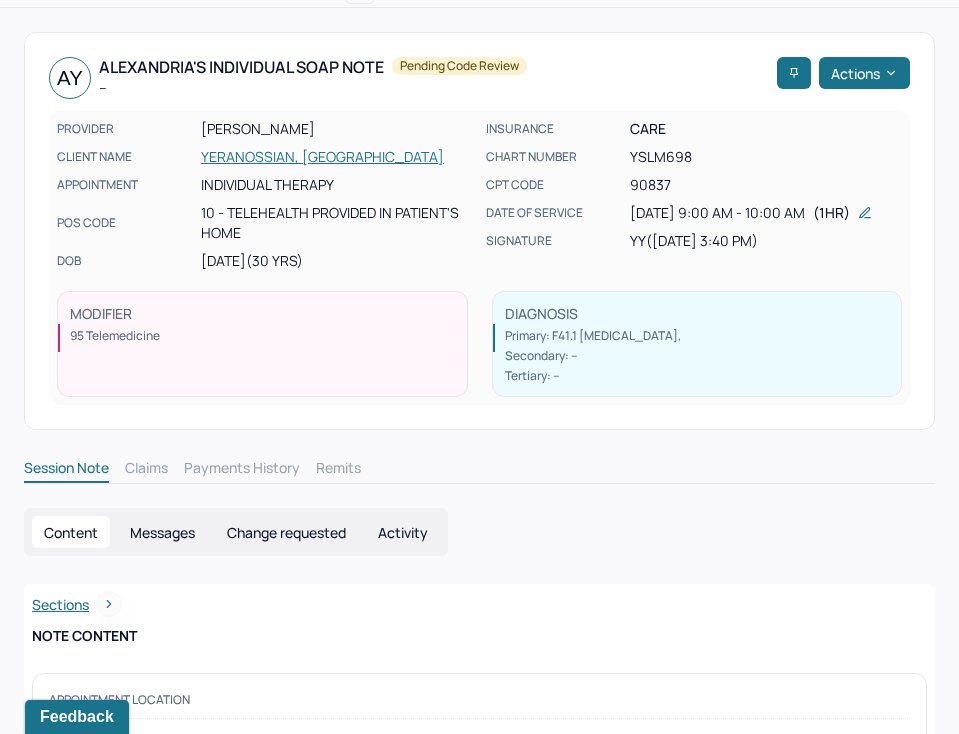 scroll, scrollTop: 0, scrollLeft: 0, axis: both 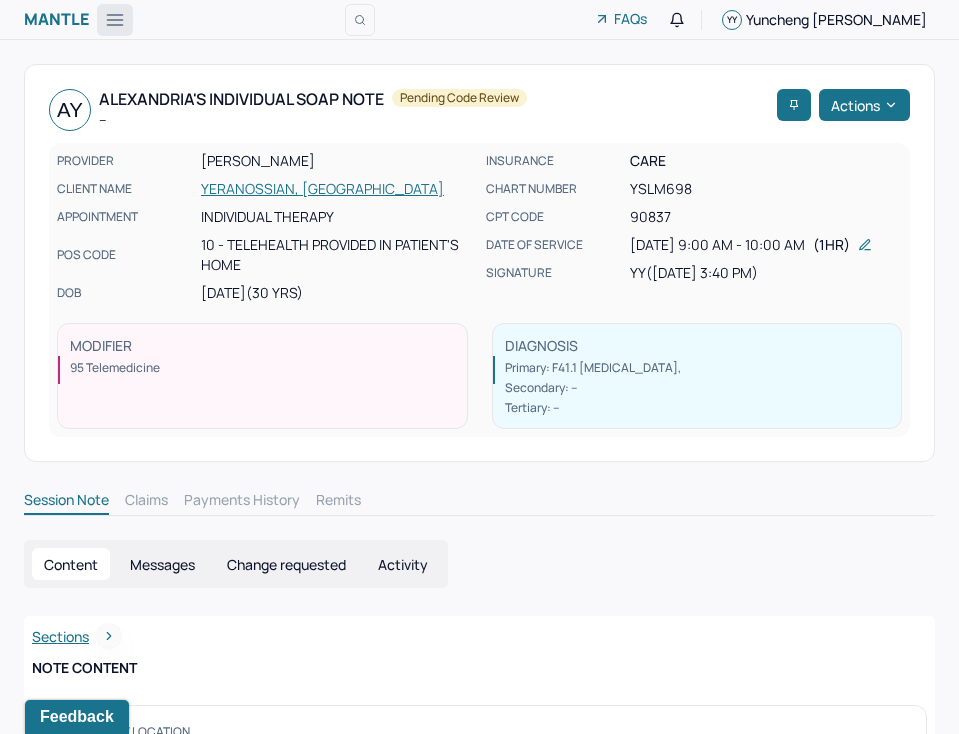 click at bounding box center (115, 20) 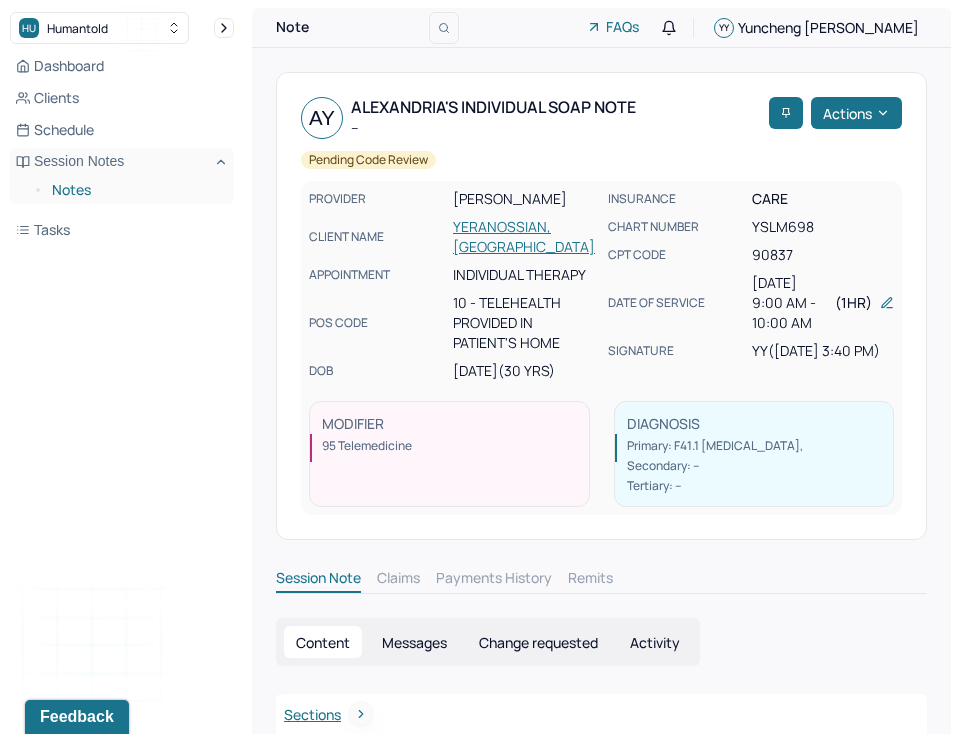 click on "Notes" at bounding box center (135, 190) 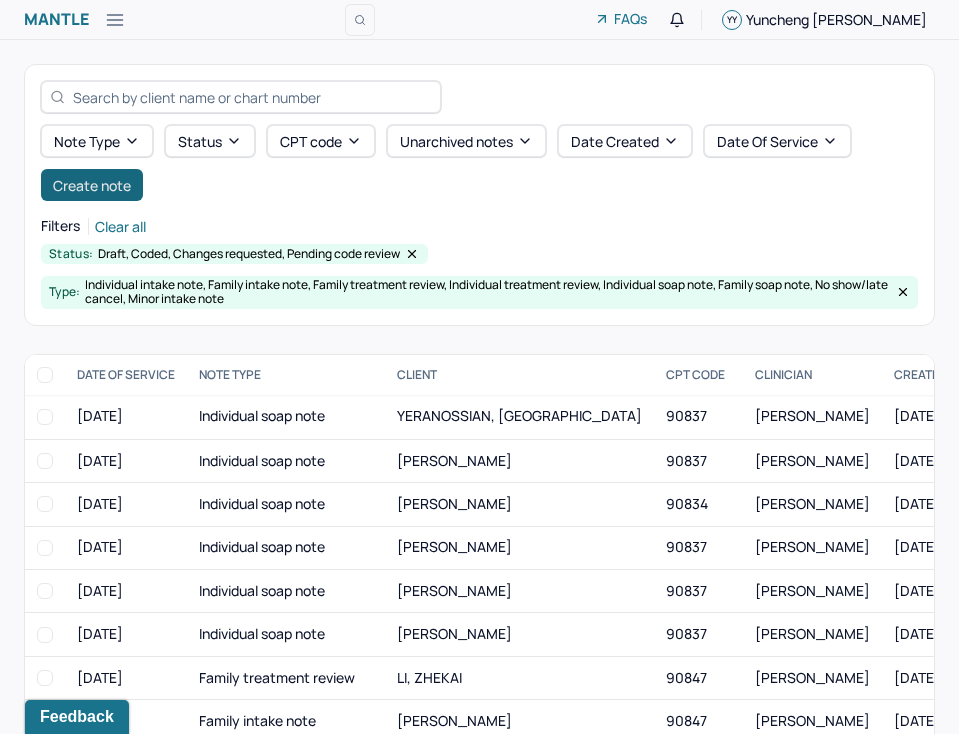 click on "Create note" at bounding box center [92, 185] 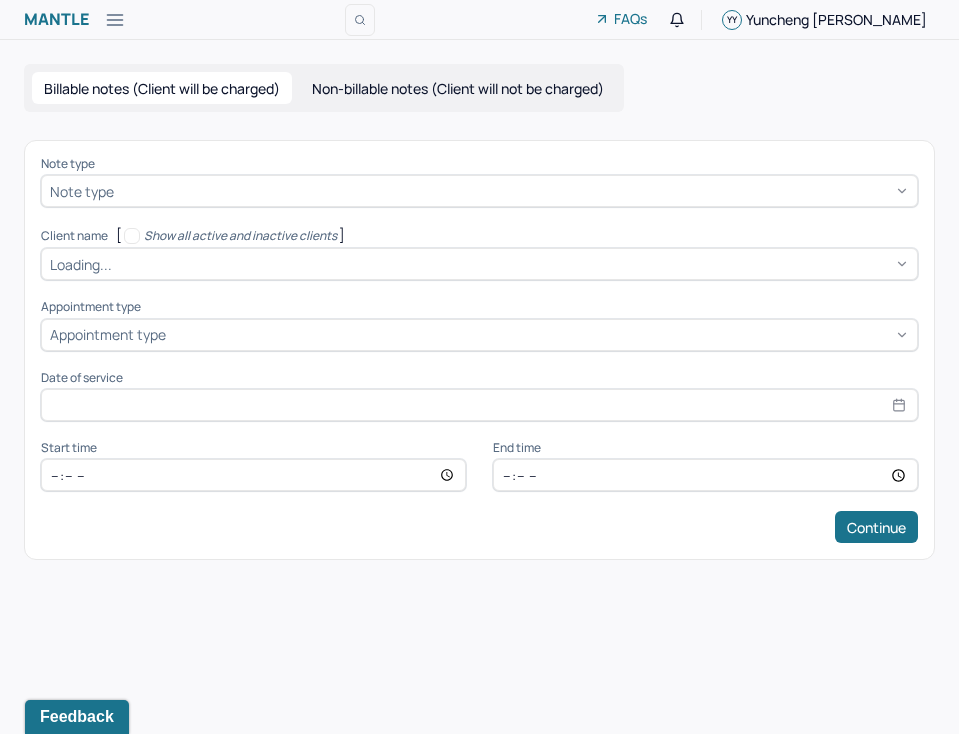 click at bounding box center [121, 191] 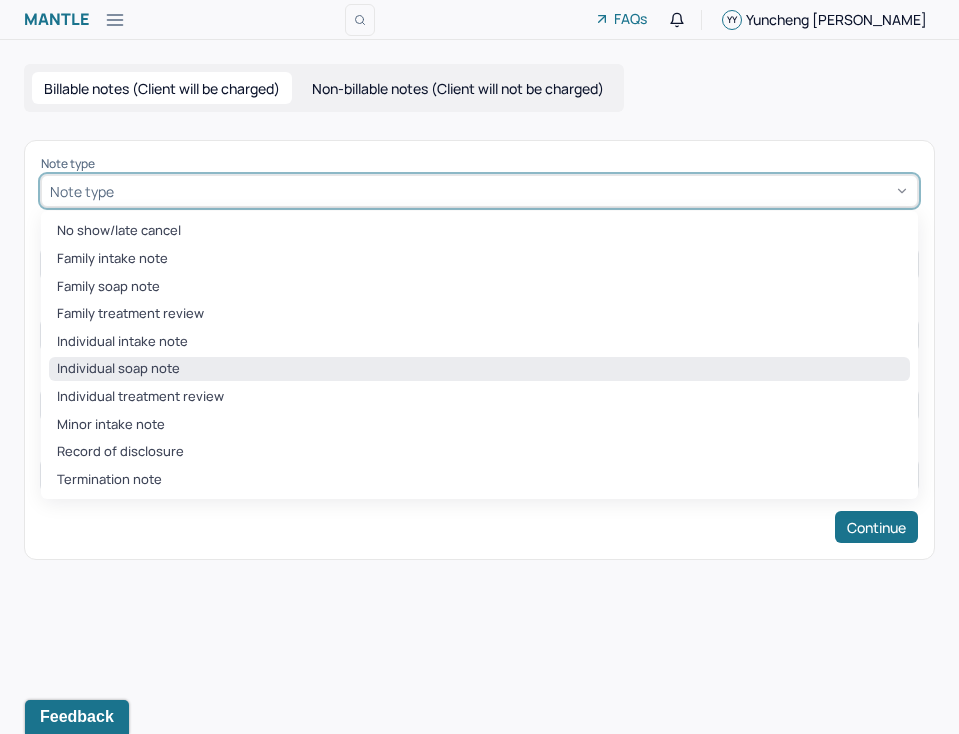 click on "Individual soap note" at bounding box center (479, 369) 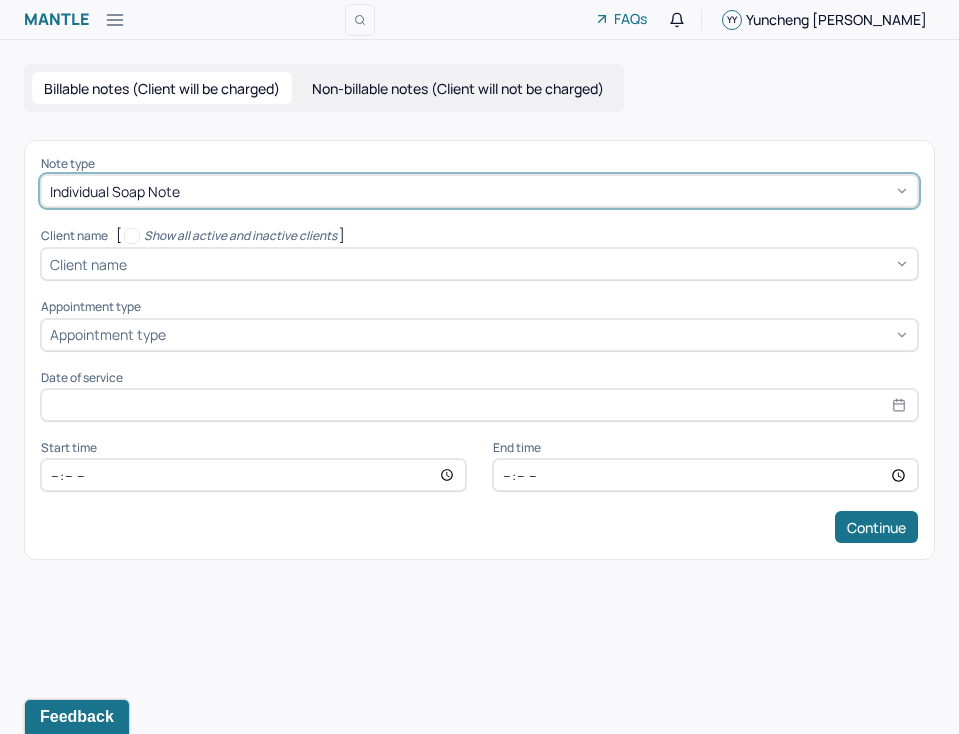 click at bounding box center (520, 264) 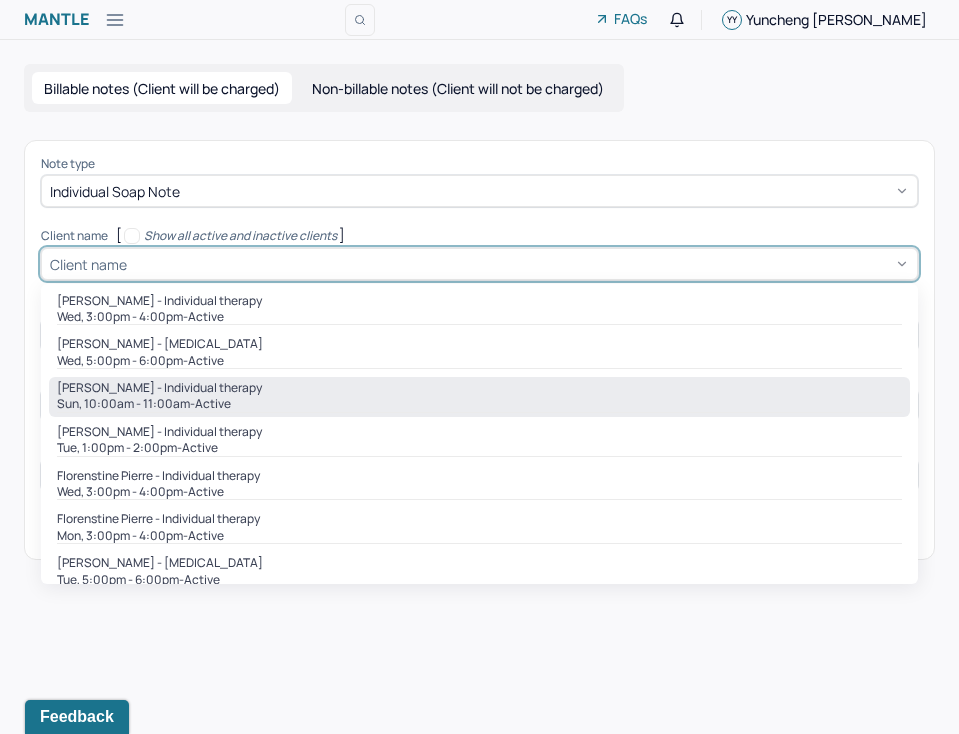 scroll, scrollTop: 136, scrollLeft: 0, axis: vertical 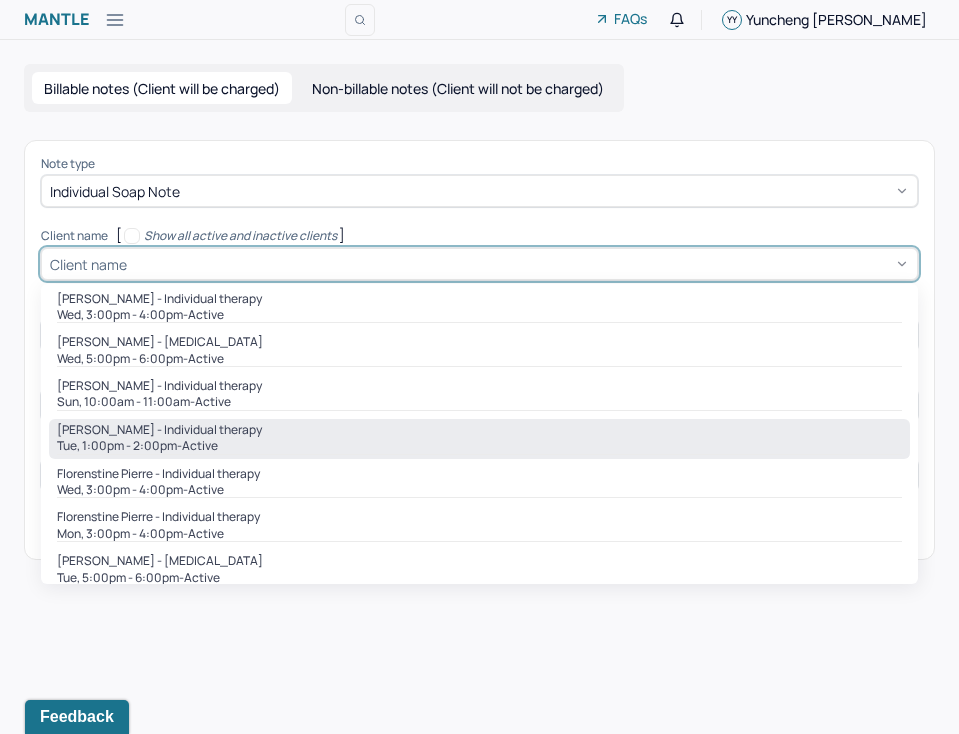 click on "Tue, 1:00pm - 2:00pm  -  active" at bounding box center [479, 446] 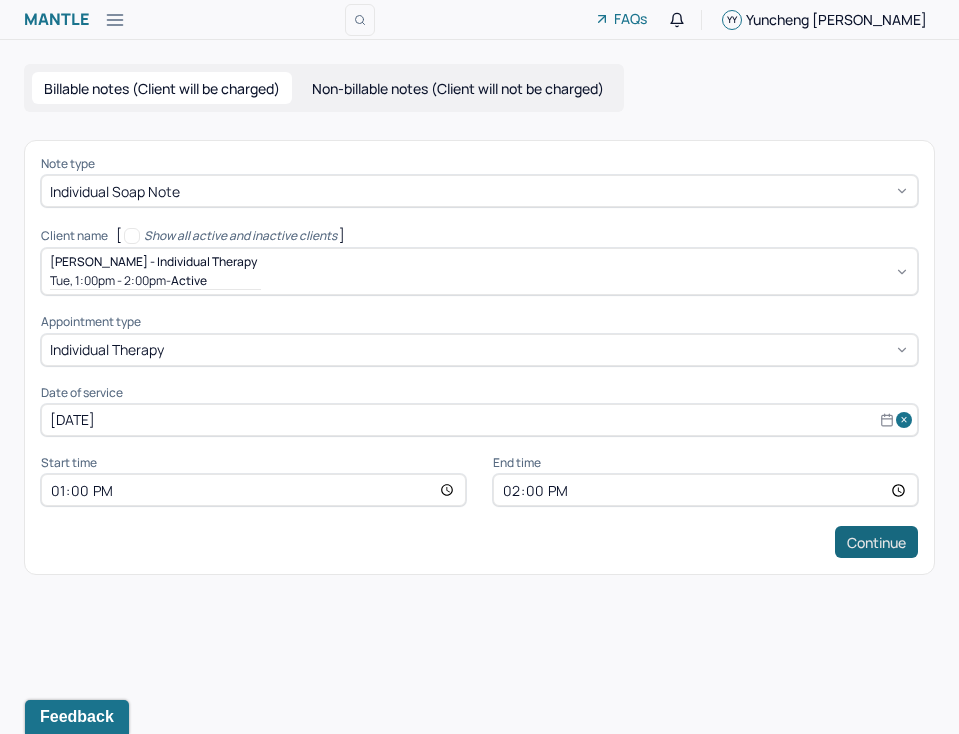 click on "Continue" at bounding box center [876, 542] 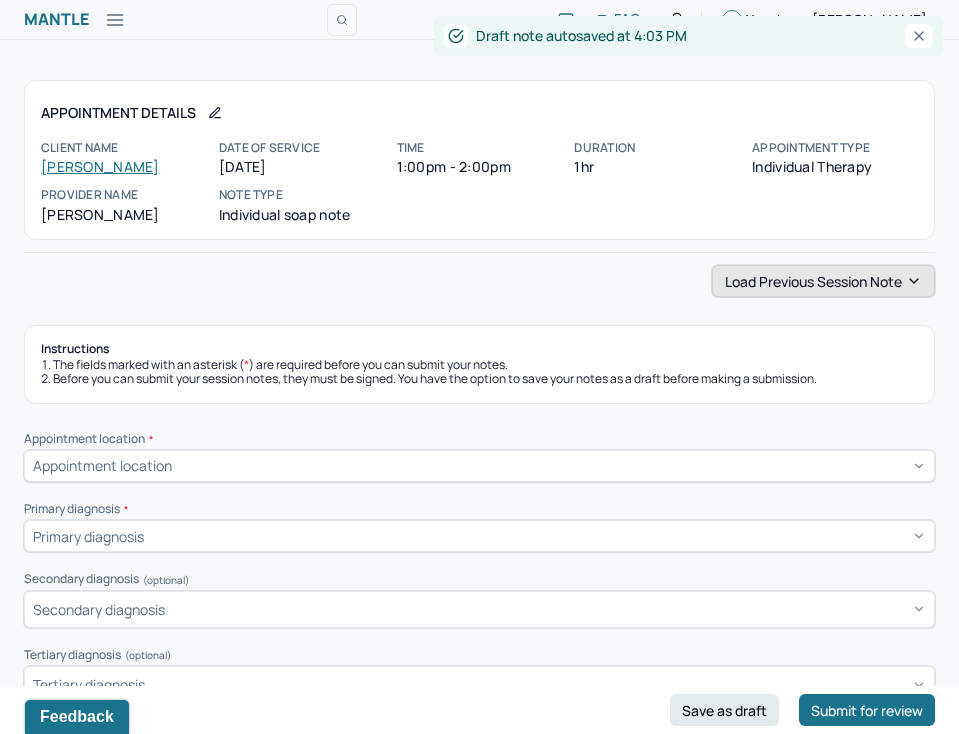 click on "Load previous session note" at bounding box center [823, 281] 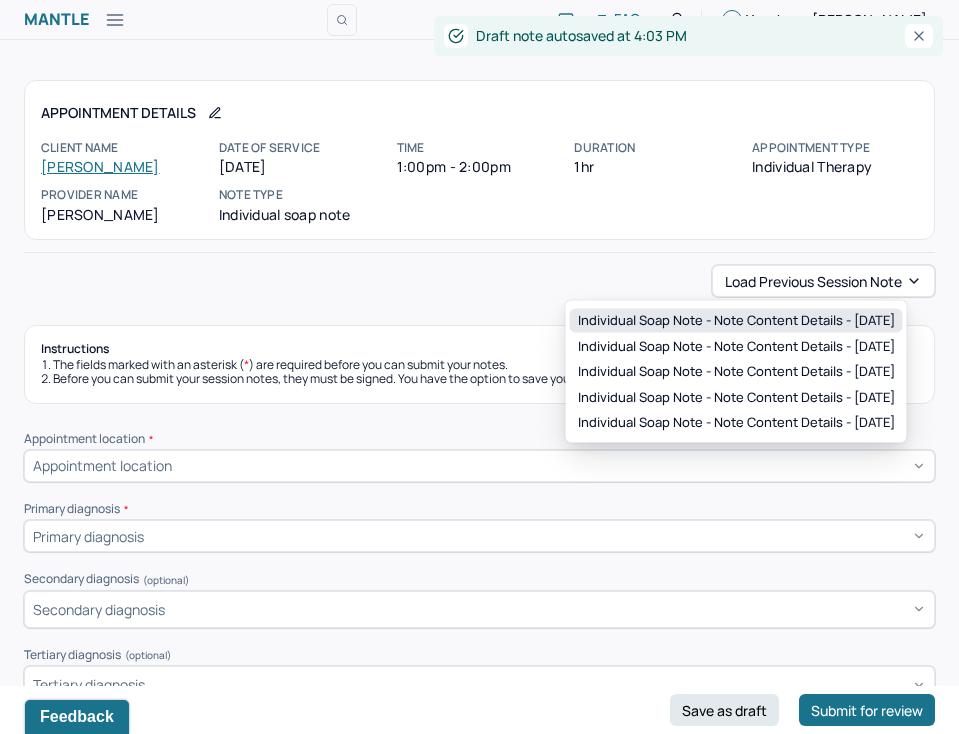 click on "Individual soap note   - Note content Details -   [DATE]" at bounding box center [736, 321] 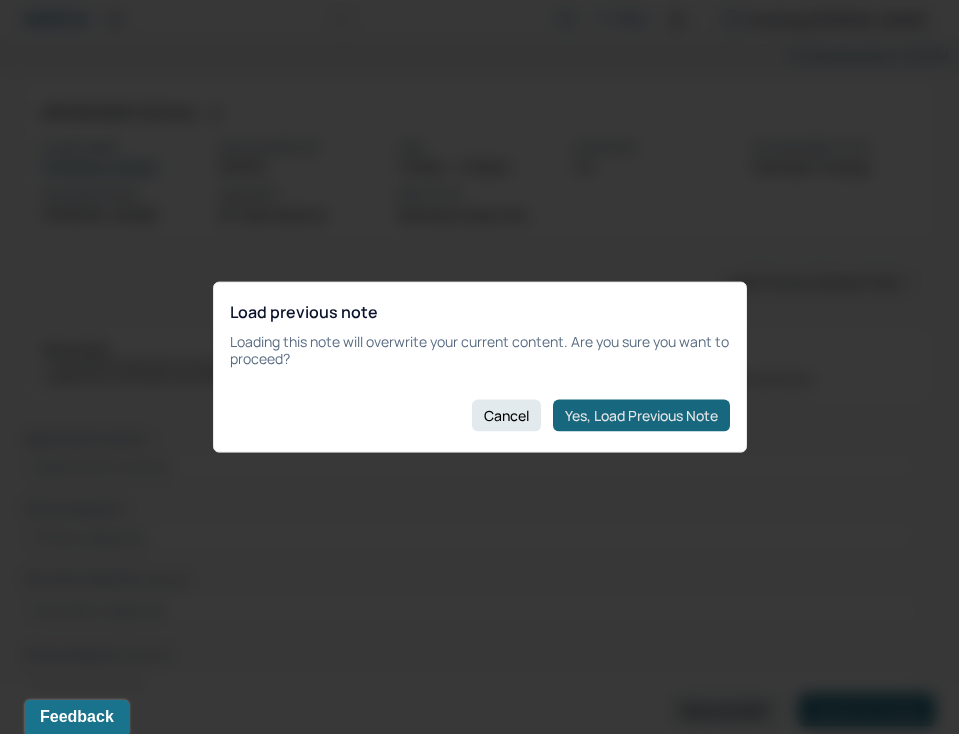 click on "Yes, Load Previous Note" at bounding box center (641, 415) 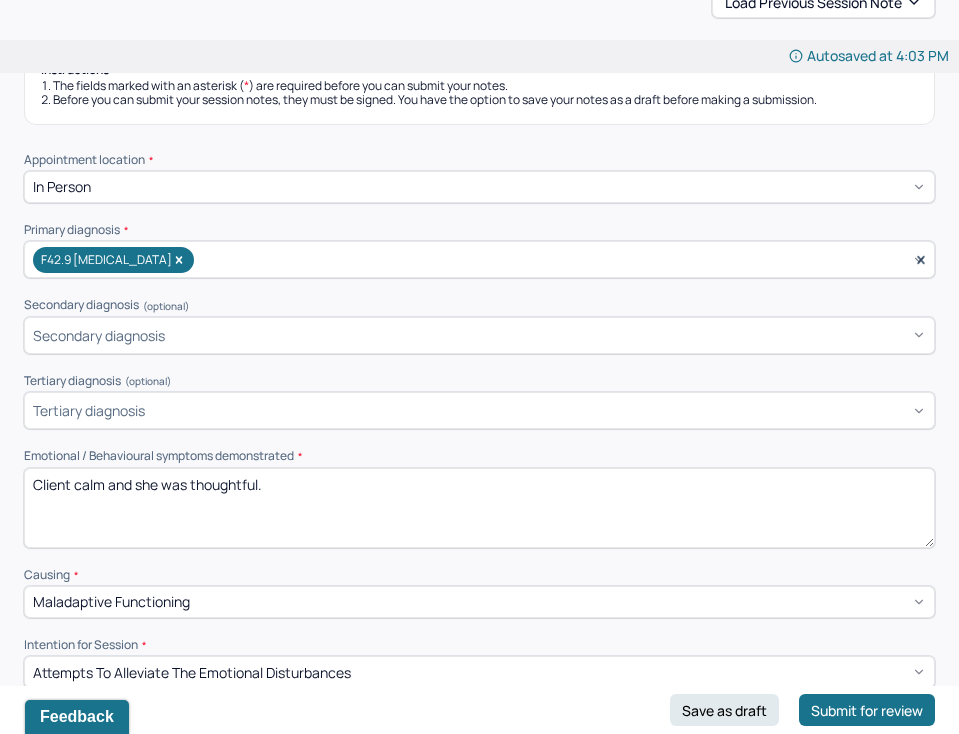 scroll, scrollTop: 285, scrollLeft: 0, axis: vertical 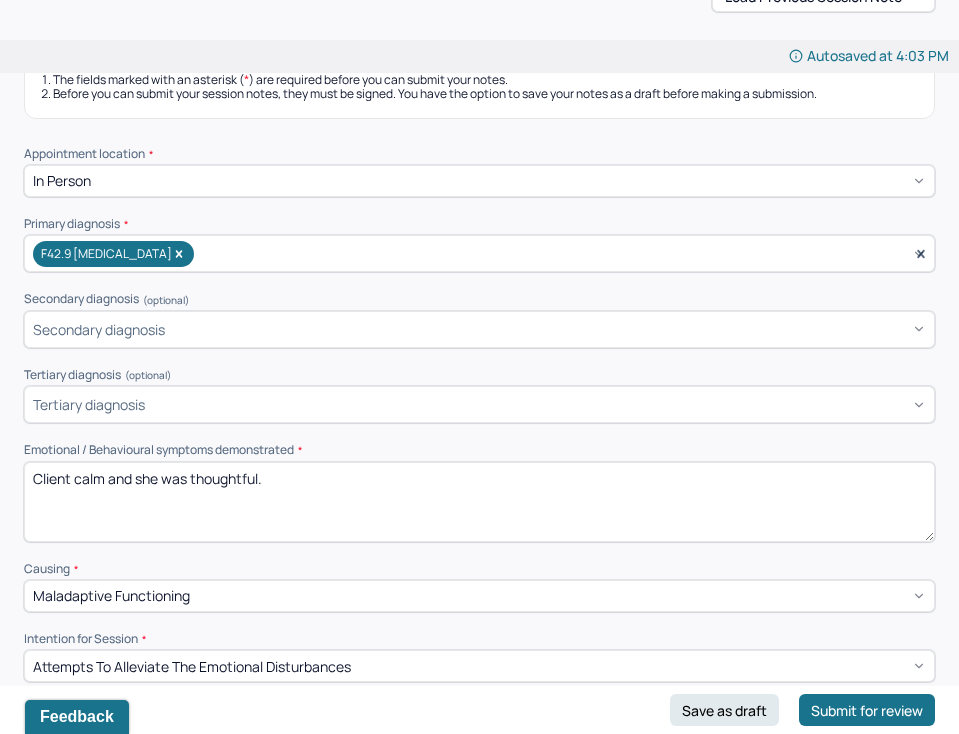 drag, startPoint x: 77, startPoint y: 469, endPoint x: 258, endPoint y: 463, distance: 181.09943 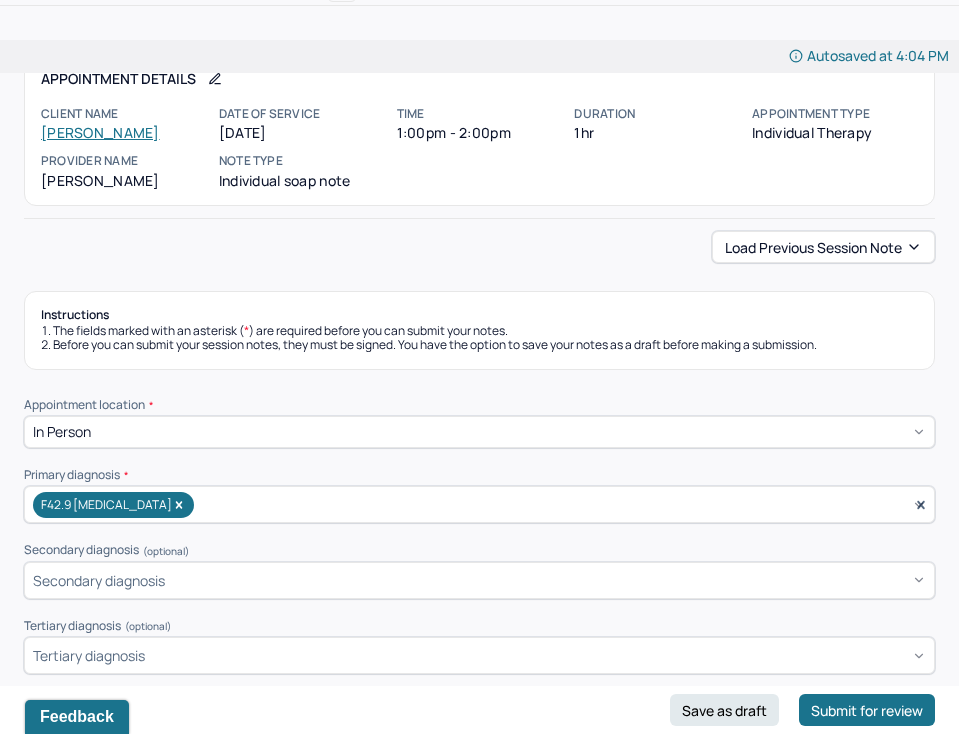 scroll, scrollTop: 35, scrollLeft: 0, axis: vertical 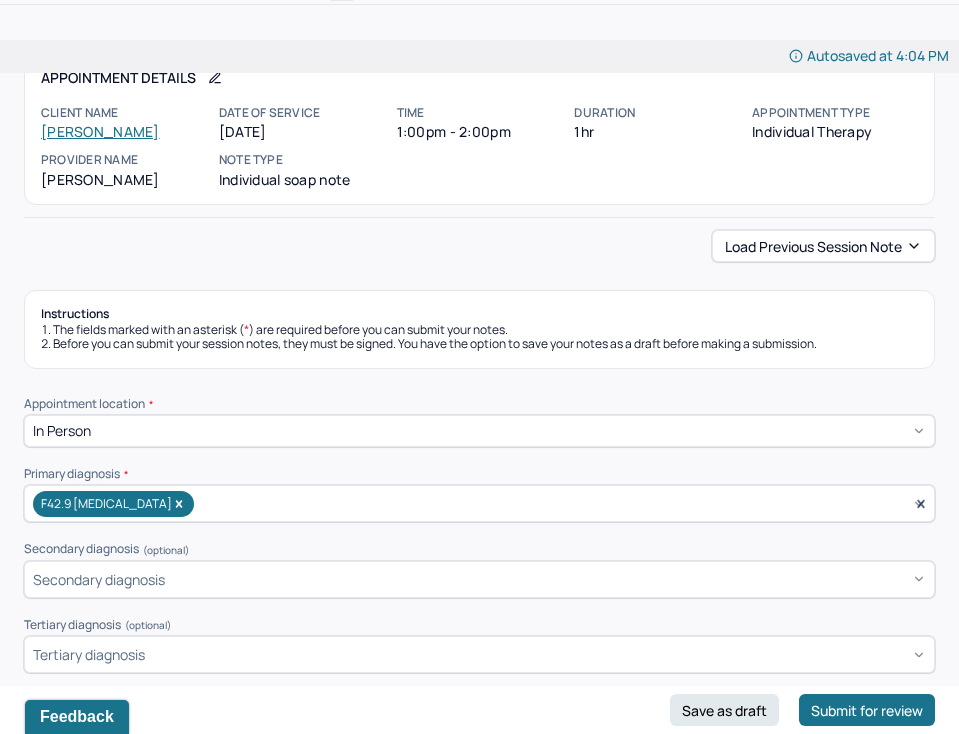 type on "Client engaged and demonstrated her thinking process." 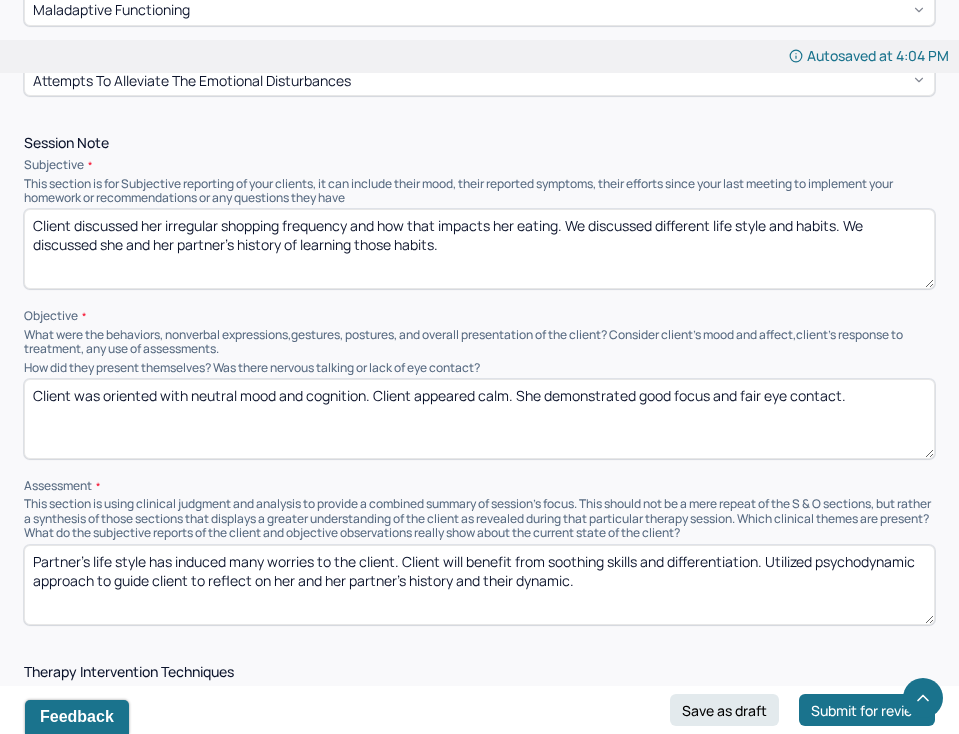 scroll, scrollTop: 878, scrollLeft: 0, axis: vertical 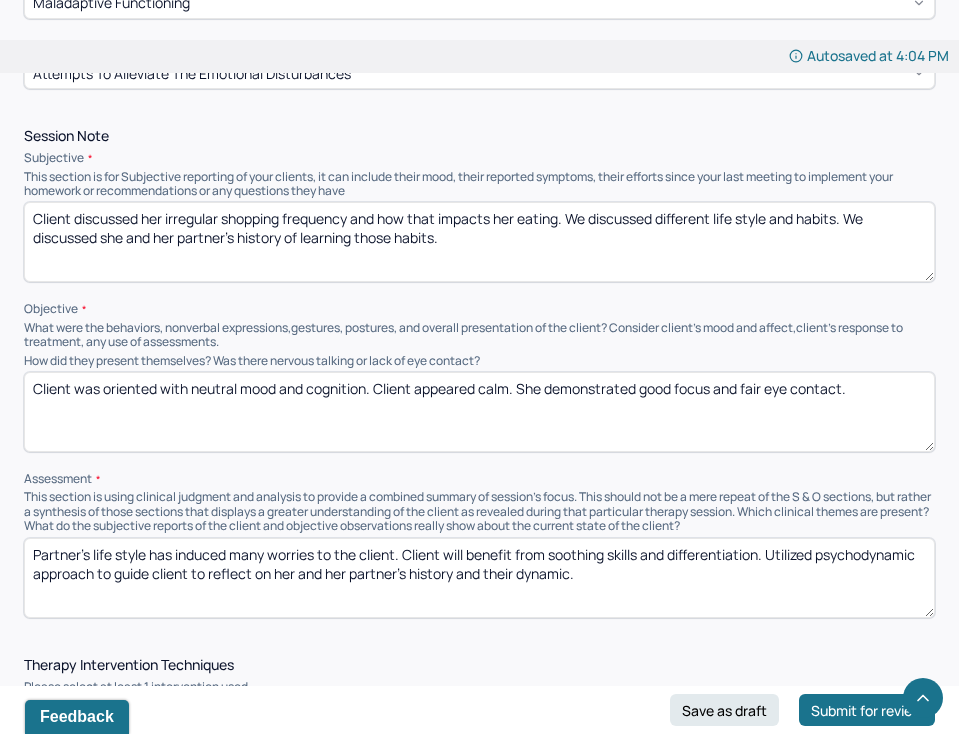 drag, startPoint x: 168, startPoint y: 209, endPoint x: 440, endPoint y: 230, distance: 272.80945 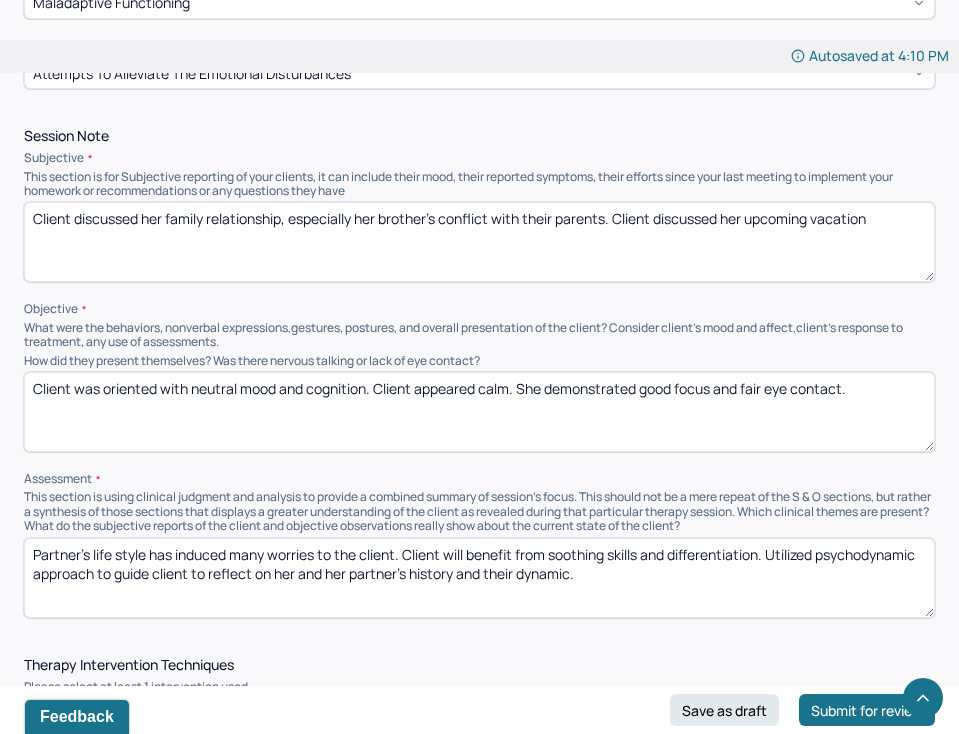 click on "Client discussed her family relationship, especially her brother's conflict with their parents. Client discussed her upcoming vacation" at bounding box center [479, 242] 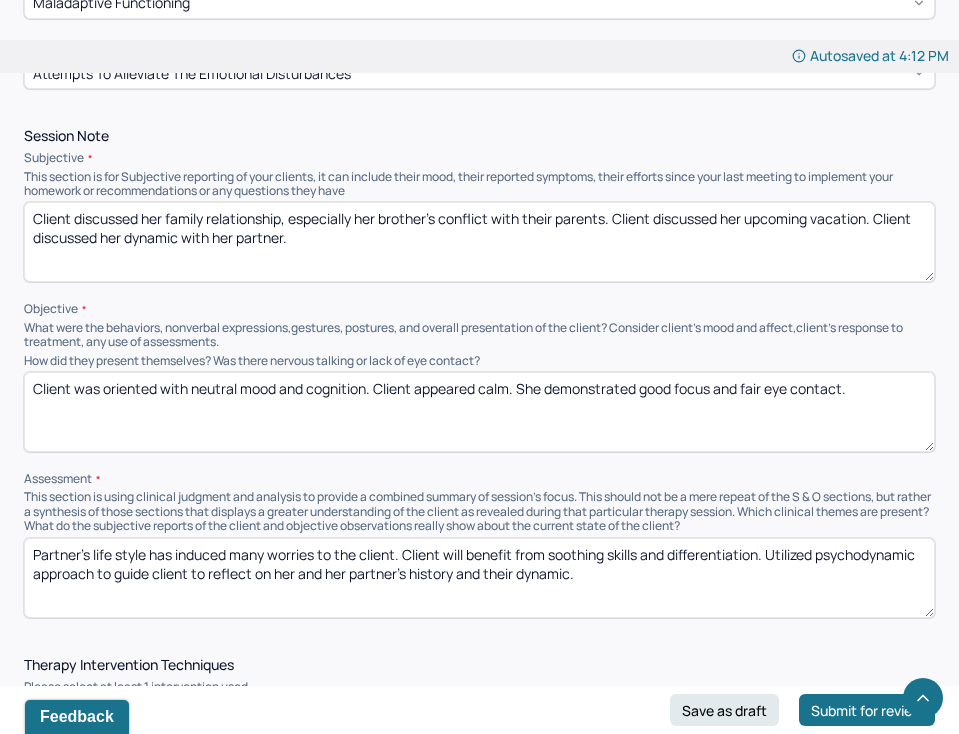 type on "Client discussed her family relationship, especially her brother's conflict with their parents. Client discussed her upcoming vacation. Client discussed her dynamic with her partner." 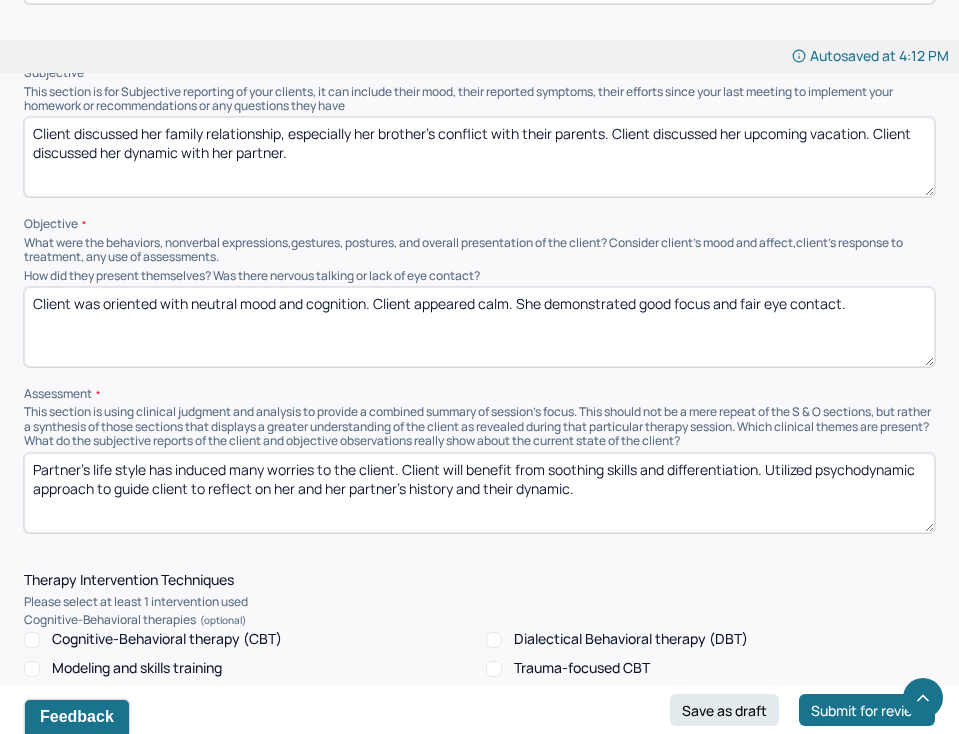 scroll, scrollTop: 971, scrollLeft: 0, axis: vertical 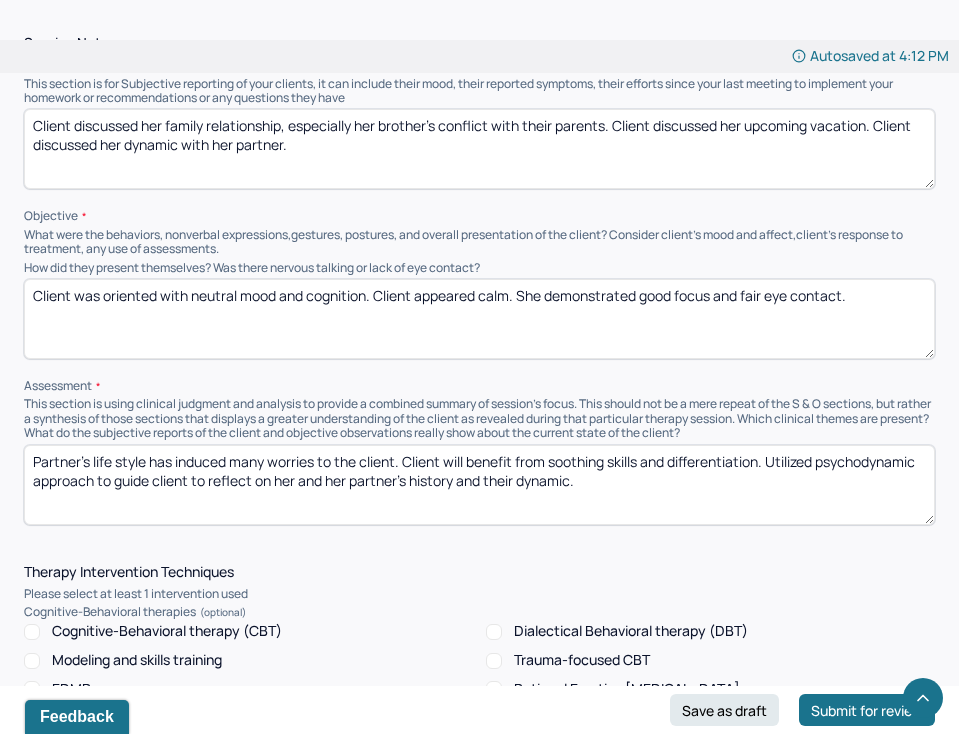 click on "Client was oriented with neutral mood and cognition. Client appeared calm. She demonstrated good focus and fair eye contact." at bounding box center [479, 319] 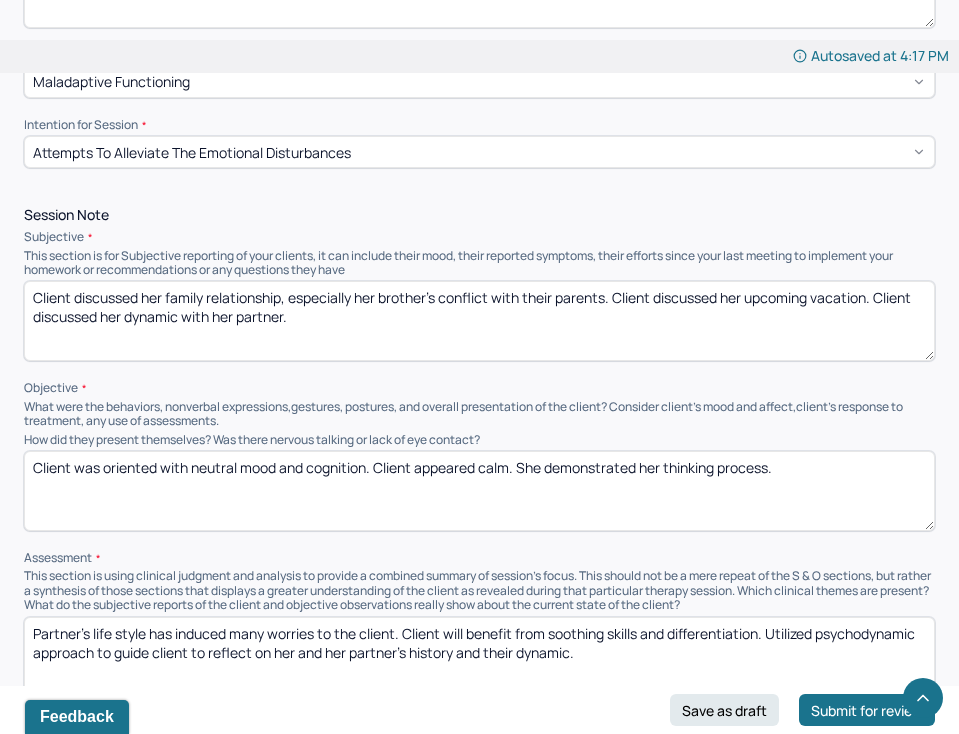 type on "Client was oriented with neutral mood and cognition. Client appeared calm. She demonstrated her thinking process." 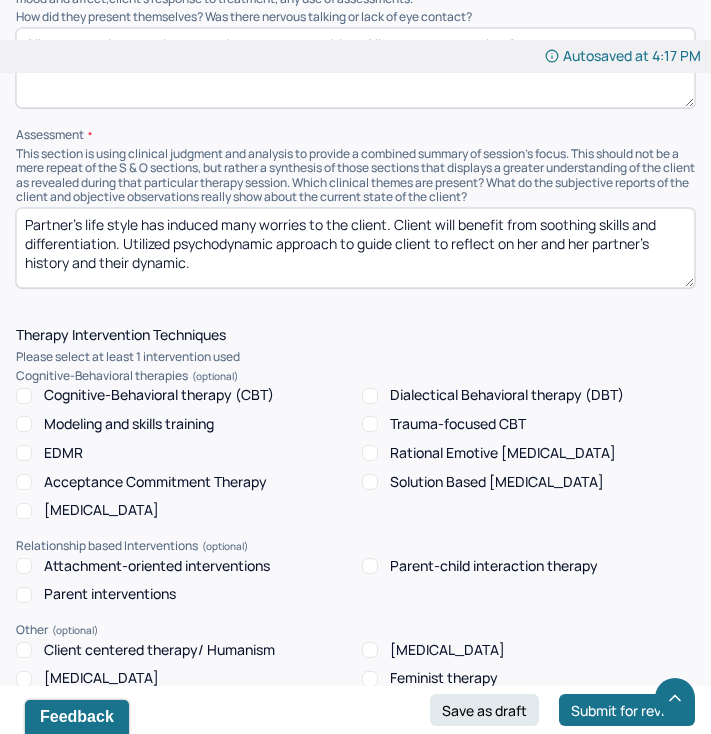 scroll, scrollTop: 1240, scrollLeft: 0, axis: vertical 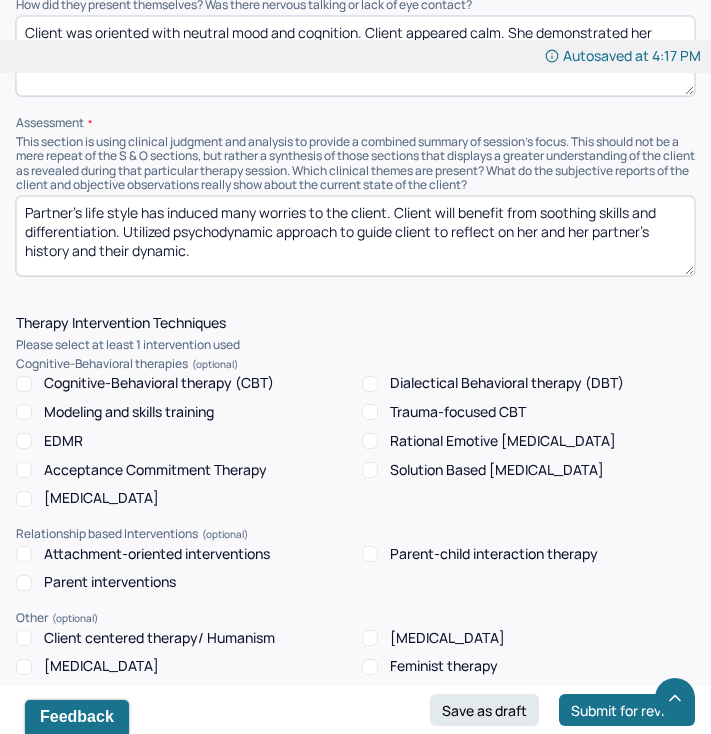 drag, startPoint x: 137, startPoint y: 206, endPoint x: 18, endPoint y: 210, distance: 119.06721 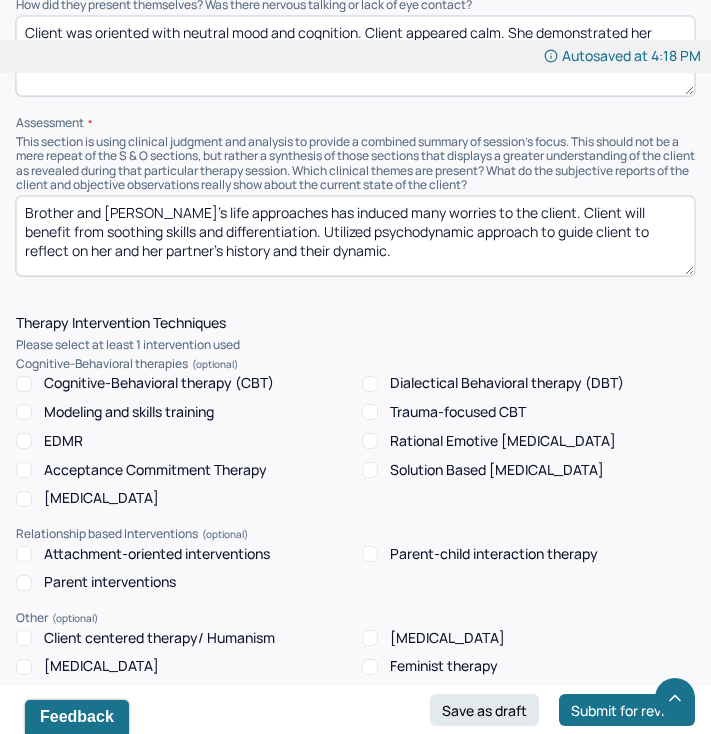 click on "Brother and [PERSON_NAME]'s life approaches has induced many worries to the client. Client will benefit from soothing skills and differentiation. Utilized psychodynamic approach to guide client to reflect on her and her partner's history and their dynamic." at bounding box center (355, 236) 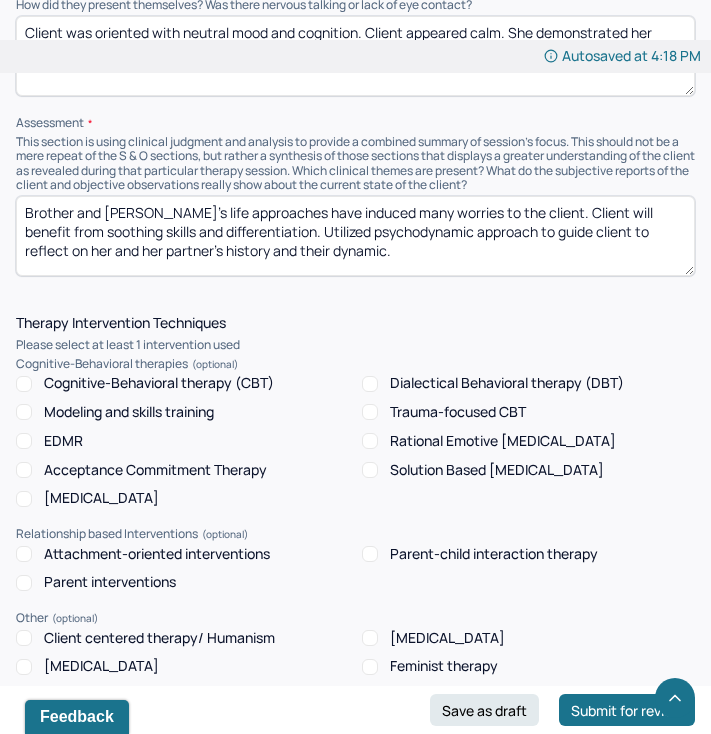 click on "Brother and [PERSON_NAME]'s life approaches has induced many worries to the client. Client will benefit from soothing skills and differentiation. Utilized psychodynamic approach to guide client to reflect on her and her partner's history and their dynamic." at bounding box center [355, 236] 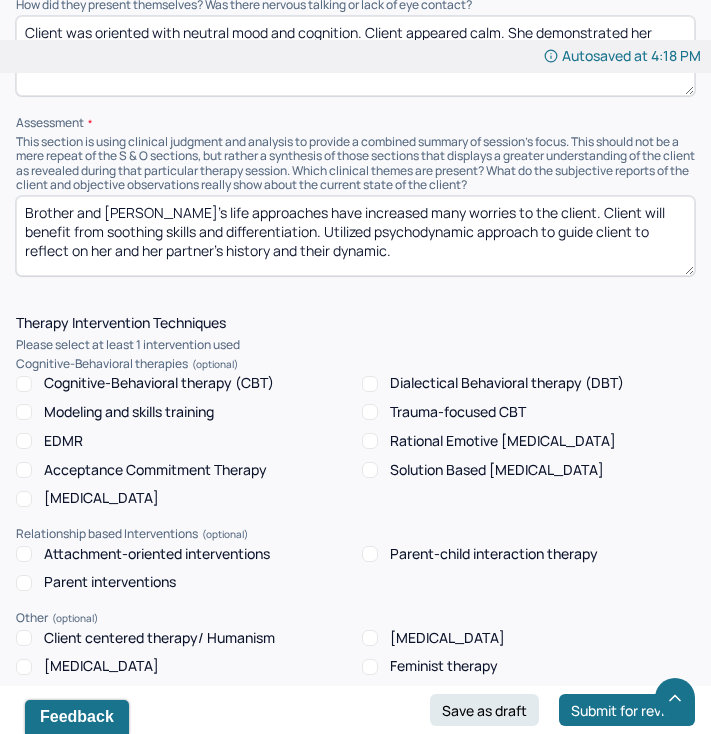 drag, startPoint x: 368, startPoint y: 207, endPoint x: 494, endPoint y: 209, distance: 126.01587 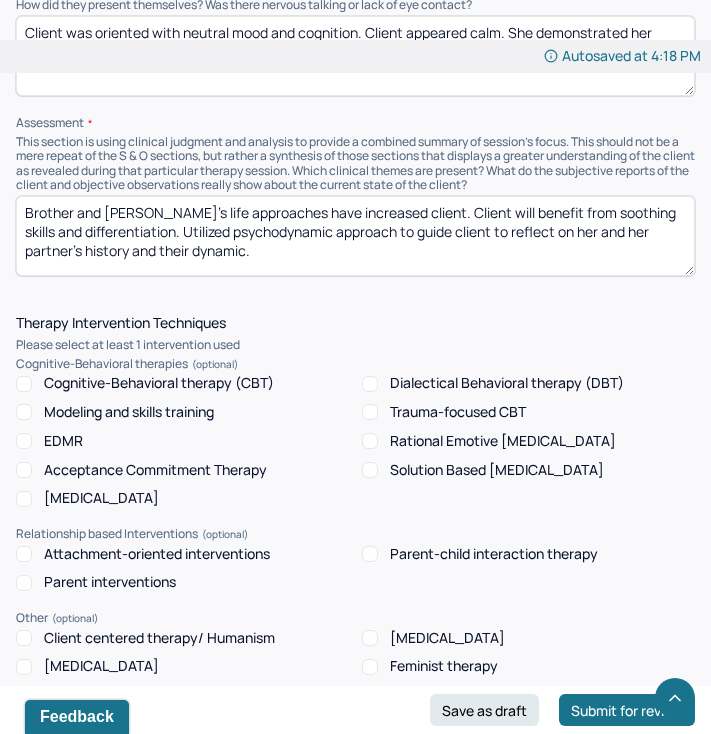 click on "Brother and [PERSON_NAME]'s life approaches have increased many worries to the client. Client will benefit from soothing skills and differentiation. Utilized psychodynamic approach to guide client to reflect on her and her partner's history and their dynamic." at bounding box center (355, 236) 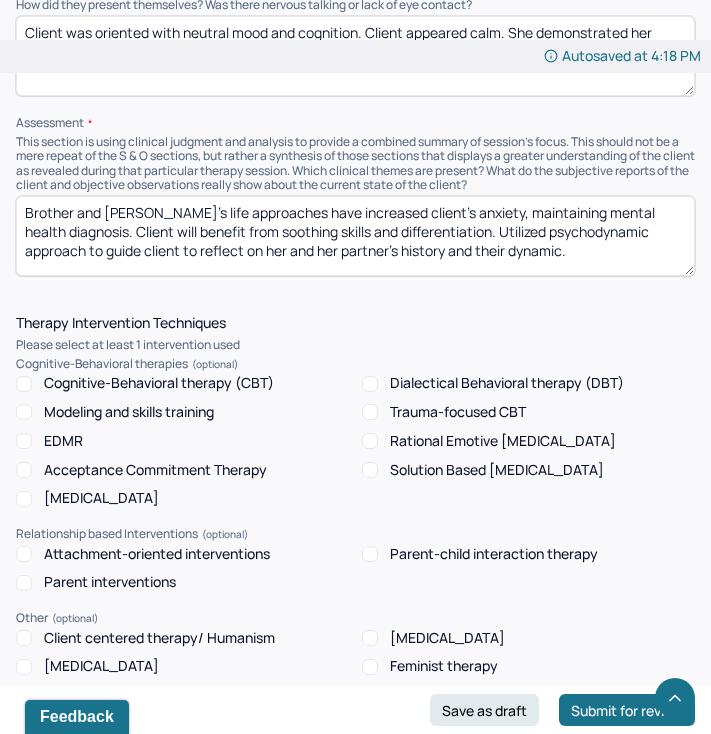 click on "Brother and [PERSON_NAME]'s life approaches have increased client's anxiety, maintaining . Client will benefit from soothing skills and differentiation. Utilized psychodynamic approach to guide client to reflect on her and her partner's history and their dynamic." at bounding box center (355, 236) 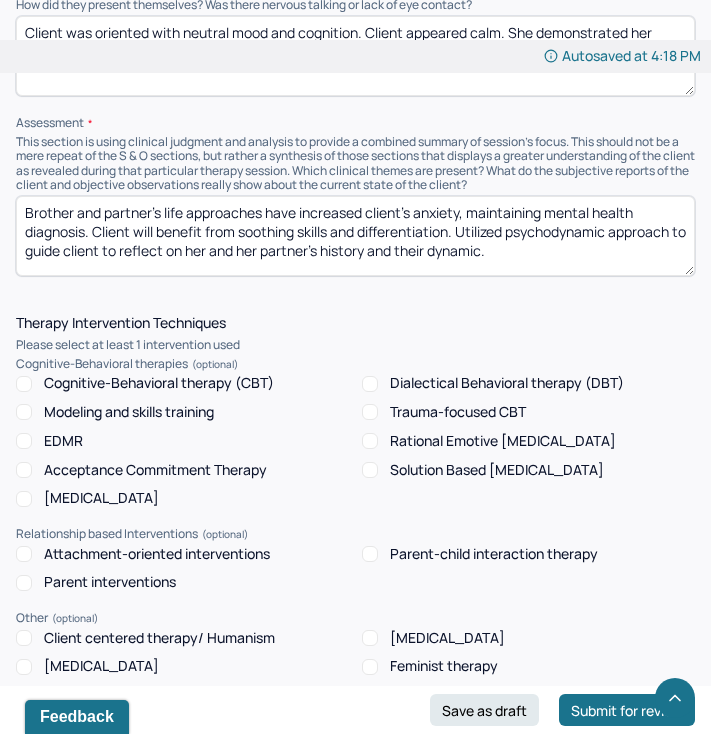 click on "Brother and parter's life approaches have increased client's anxiety, maintaining mental health diagnosis. Client will benefit from soothing skills and differentiation. Utilized psychodynamic approach to guide client to reflect on her and her partner's history and their dynamic." at bounding box center [355, 236] 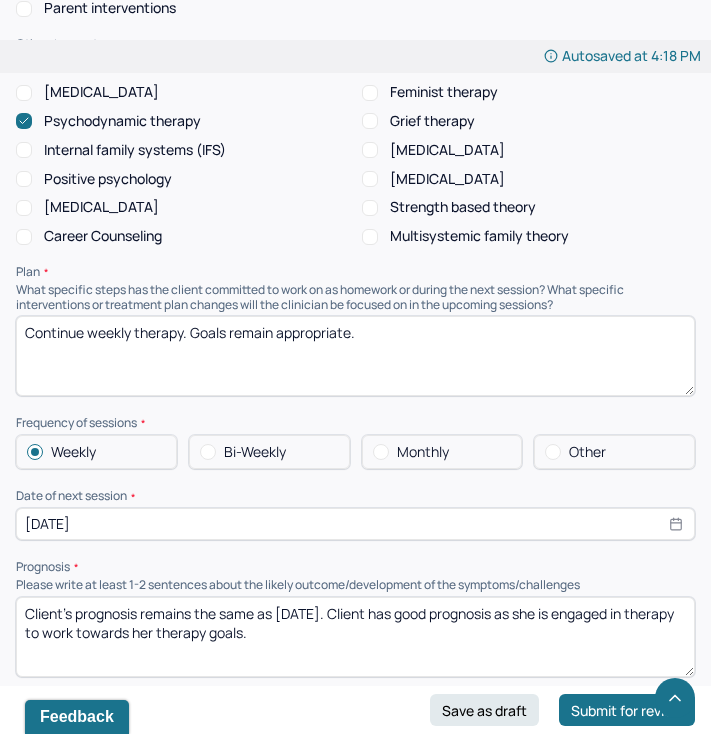 scroll, scrollTop: 1821, scrollLeft: 0, axis: vertical 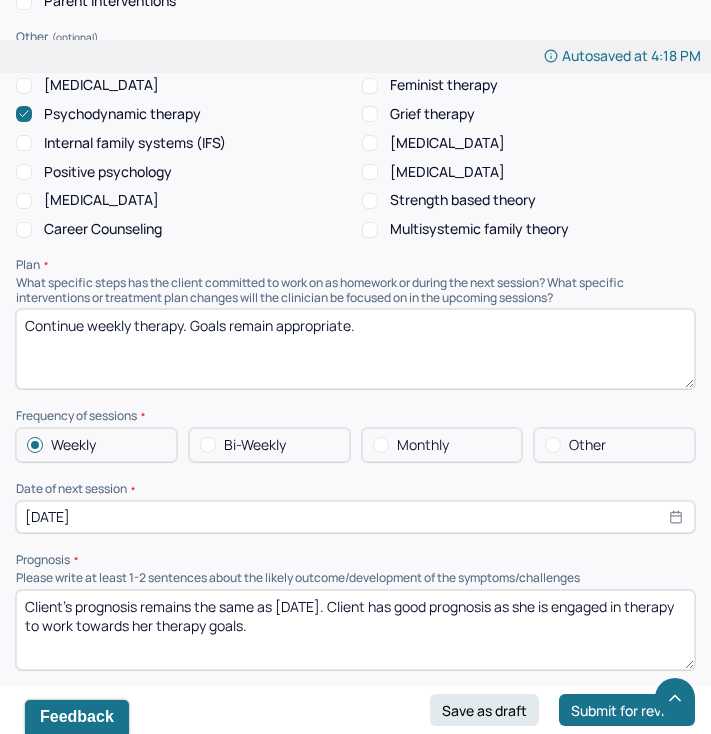 type on "Brother and partner's life approaches have increased client's anxiety, maintaining mental health diagnosis. Client will benefit from soothing skills and differentiation. Utilized psychodynamic approach to guide client to reflect on her and her partner's history and their dynamic." 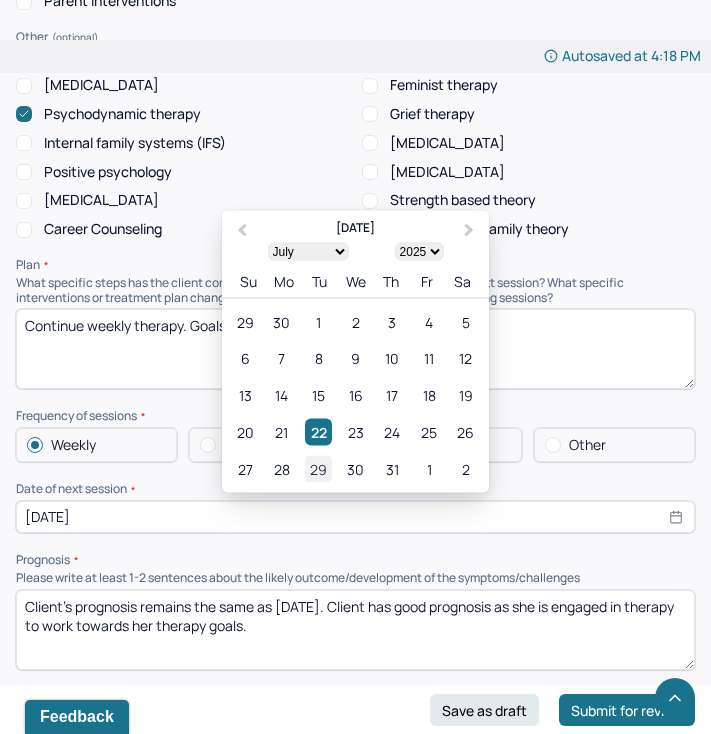 click on "29" at bounding box center (318, 468) 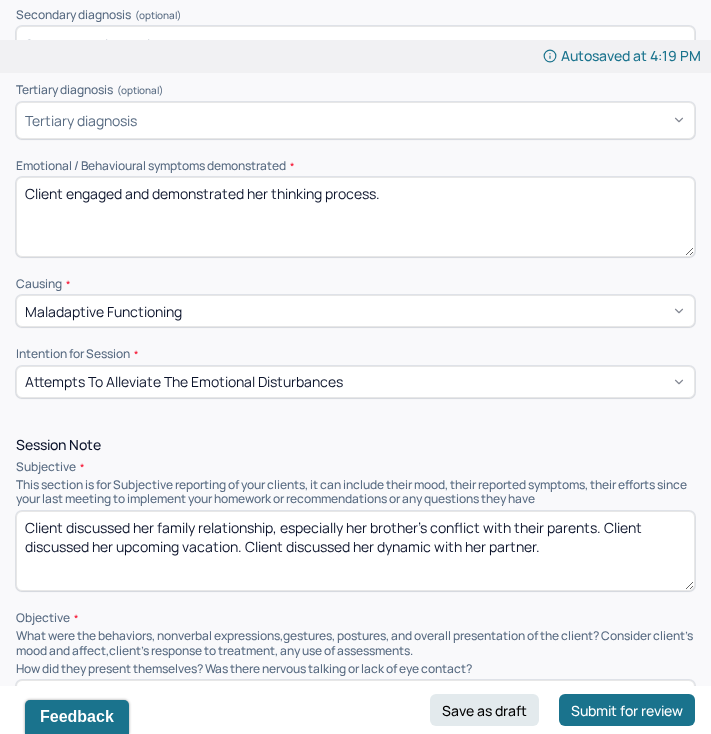 scroll, scrollTop: 92, scrollLeft: 0, axis: vertical 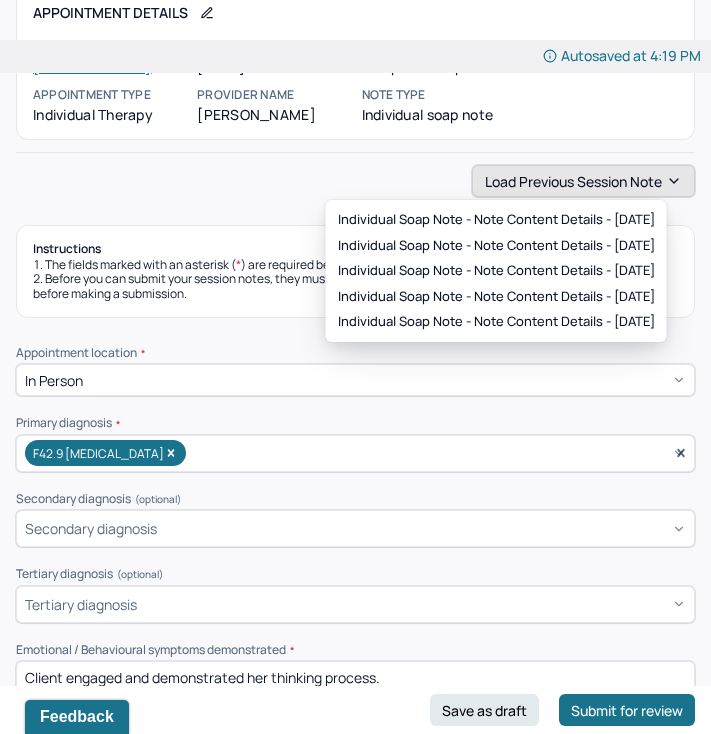 click on "Load previous session note" at bounding box center [583, 181] 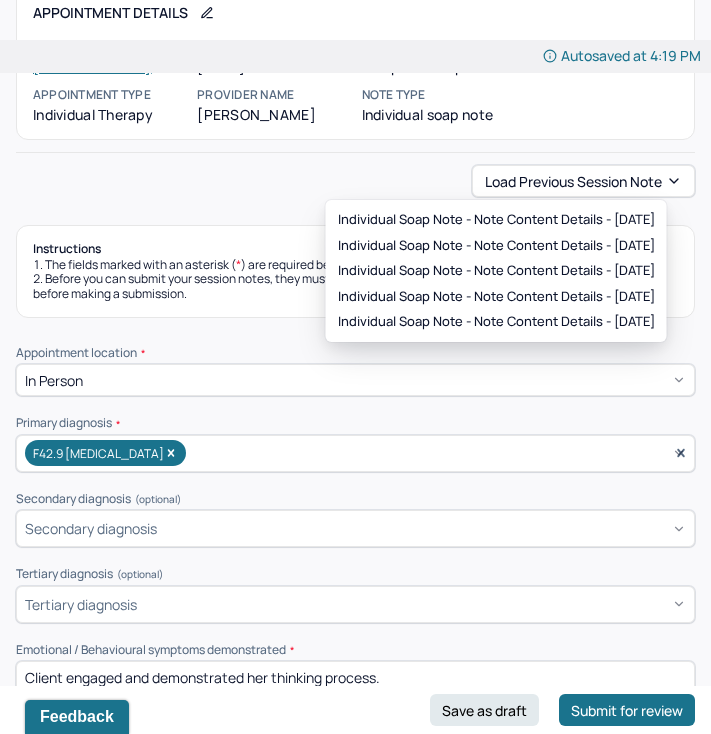 click on "Load previous session note Instructions The fields marked with an asterisk ( * ) are required before you can submit your notes. Before you can submit your session notes, they must be signed. You have the option to save your notes as a draft before making a submission. Appointment location * In person Primary diagnosis * F42.9 [MEDICAL_DATA] Secondary diagnosis (optional) Secondary diagnosis Tertiary diagnosis (optional) Tertiary diagnosis Emotional / Behavioural symptoms demonstrated * Client engaged and demonstrated her thinking process. Causing * Maladaptive Functioning Intention for Session * Attempts to alleviate the emotional disturbances Session Note Subjective This section is for Subjective reporting of your clients, it can include their mood, their reported symptoms, their efforts since your last meeting to implement your homework or recommendations or any questions they have Objective How did they present themselves? Was there nervous talking or lack of eye contact? EDMR *" at bounding box center [355, 1979] 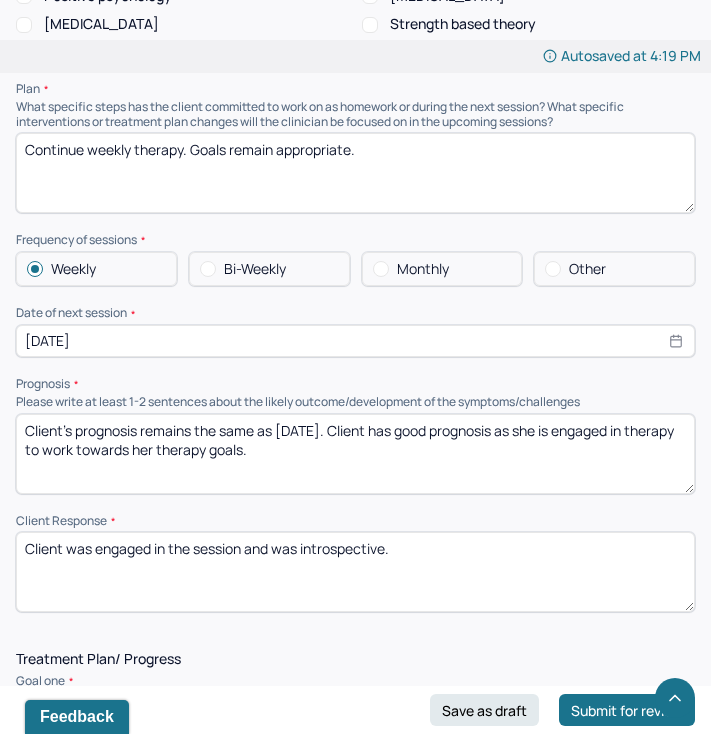 scroll, scrollTop: 2007, scrollLeft: 0, axis: vertical 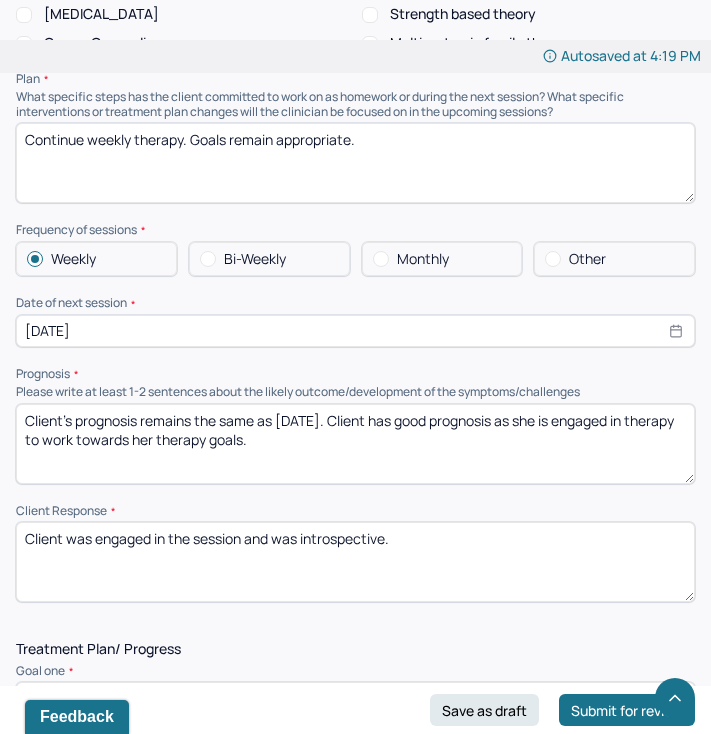 click on "Client's prognosis remains the same as [DATE]. Client has good prognosis as she is engaged in therapy to work towards her therapy goals." at bounding box center (355, 444) 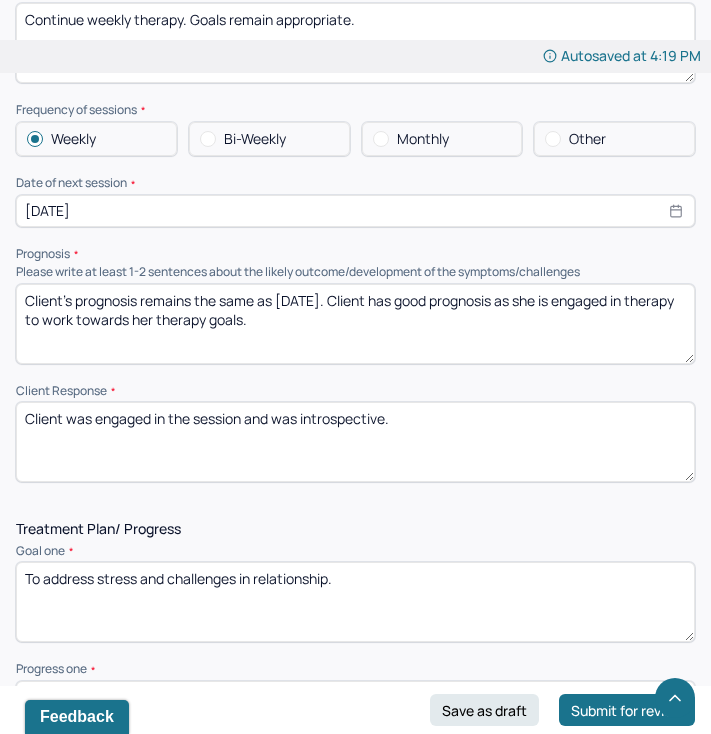 scroll, scrollTop: 2128, scrollLeft: 0, axis: vertical 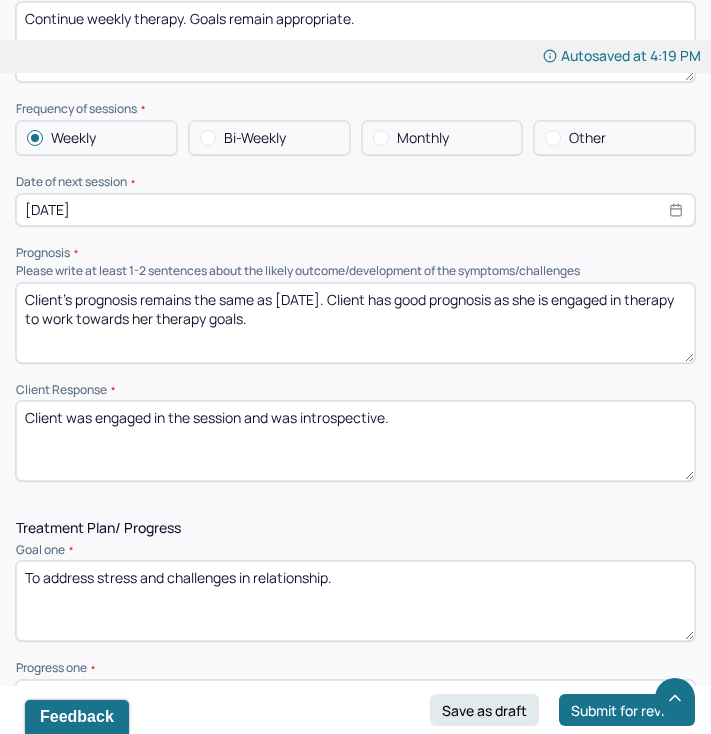 type on "Client's prognosis remains the same as [DATE]. Client has good prognosis as she is engaged in therapy to work towards her therapy goals." 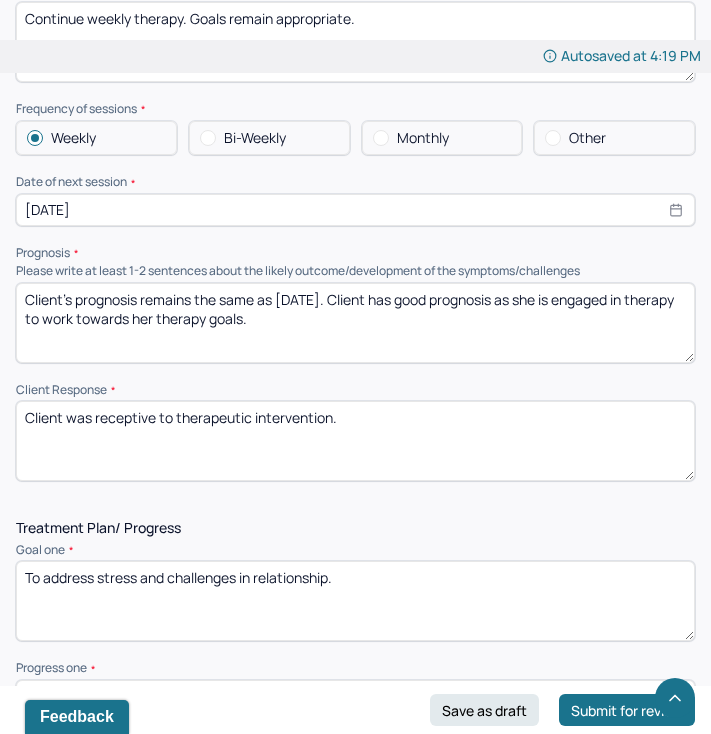 type on "Client was receptive to therapeutic intervention." 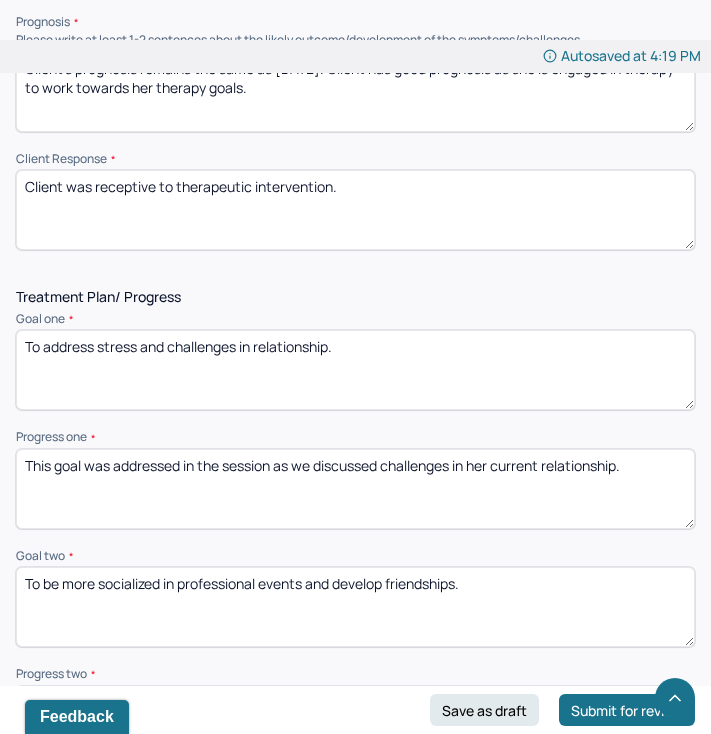 scroll, scrollTop: 2360, scrollLeft: 0, axis: vertical 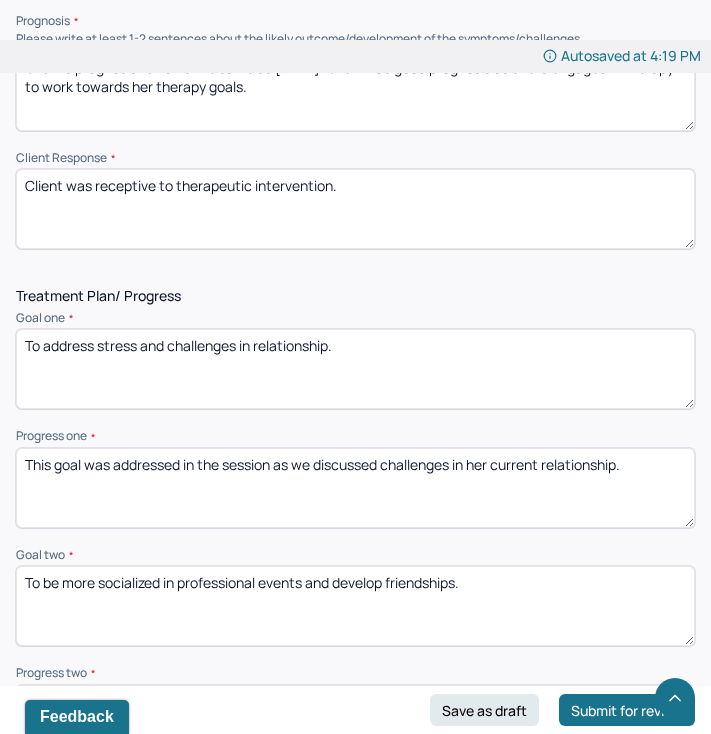 click on "This goal was addressed in the session as we discussed challenges in her current relationship." at bounding box center [355, 488] 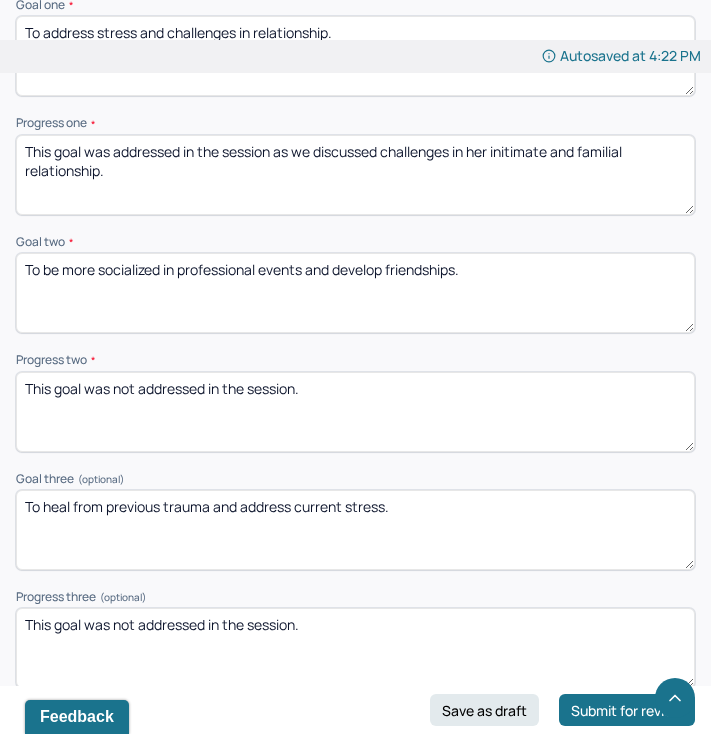 click on "This goal was not addressed in the session." at bounding box center [355, 412] 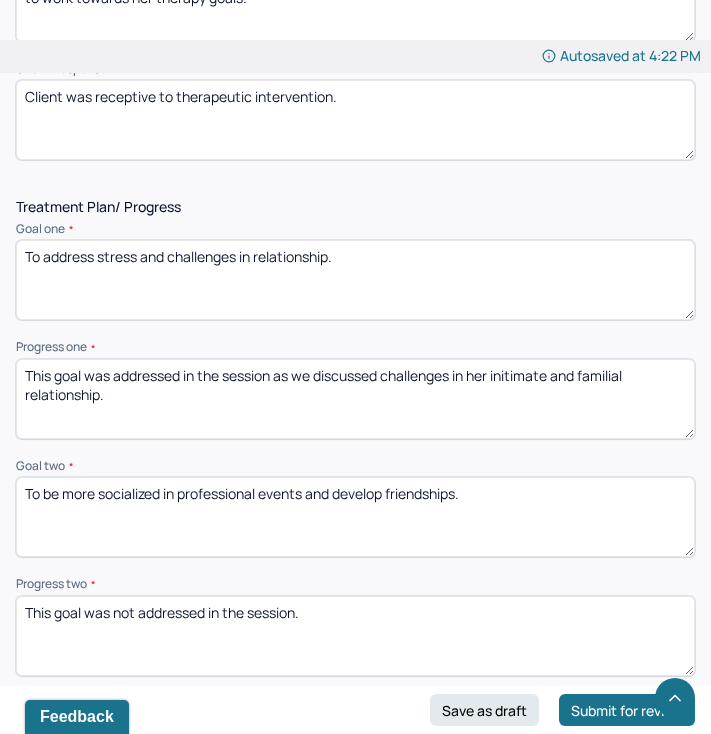 scroll, scrollTop: 2434, scrollLeft: 0, axis: vertical 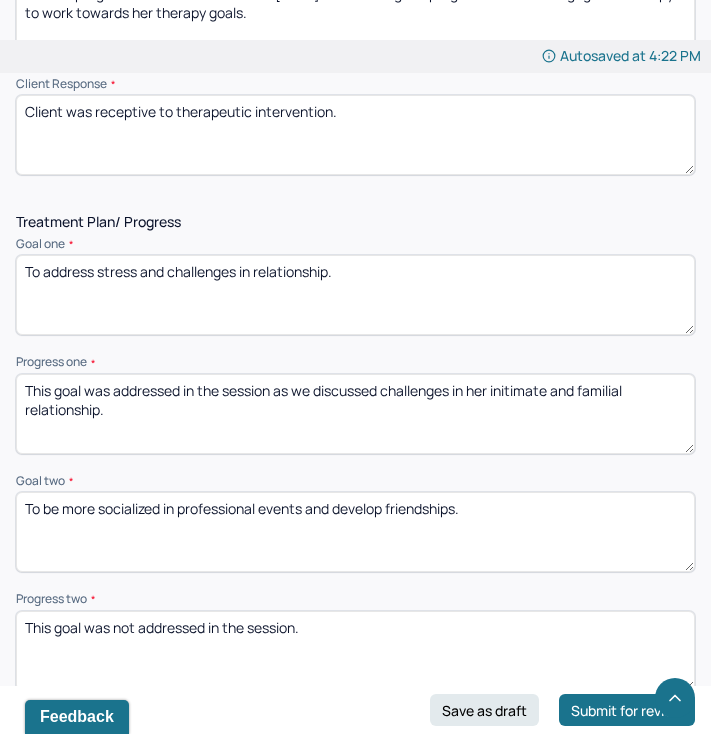click on "To be more socialized in professional events and develop friendships." at bounding box center [355, 532] 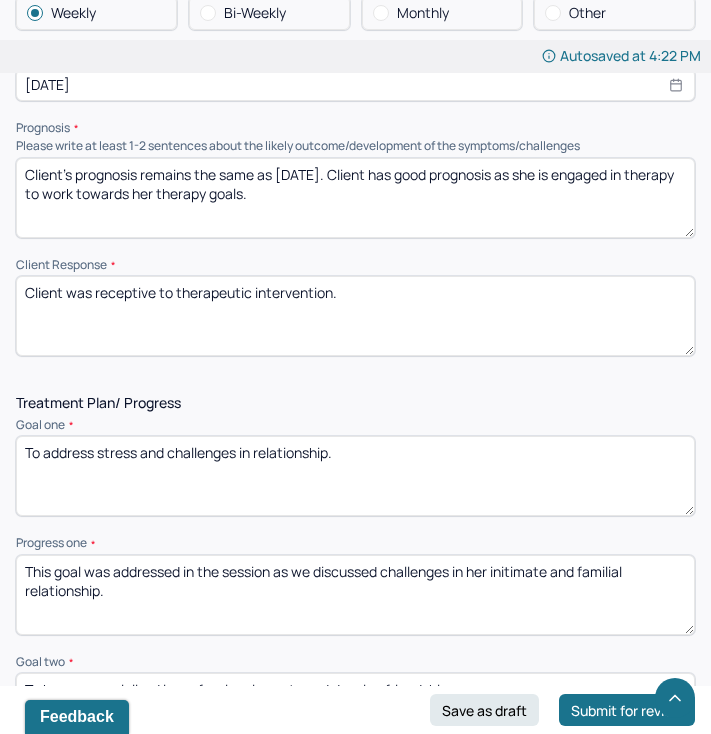 scroll, scrollTop: 2245, scrollLeft: 0, axis: vertical 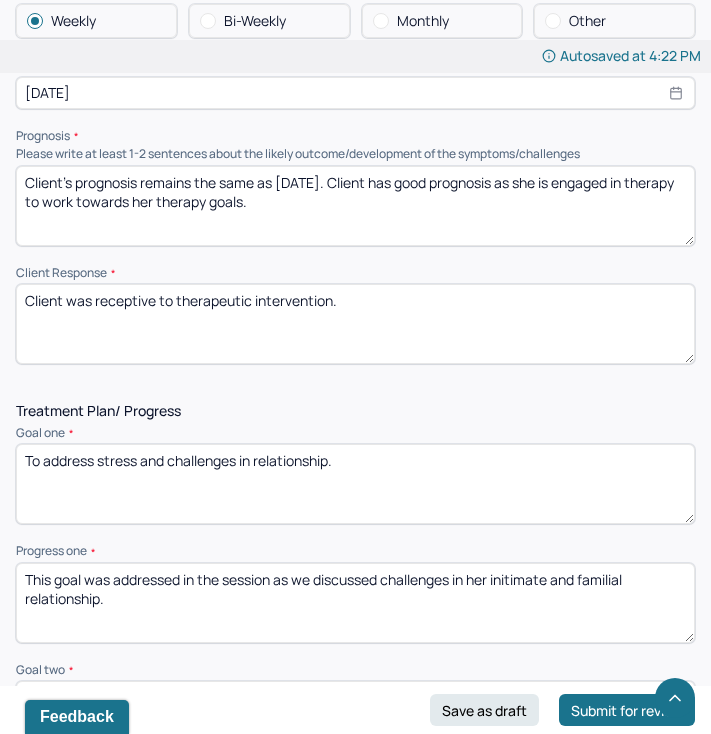 click on "Client was receptive to therapeutic intervention." at bounding box center [355, 324] 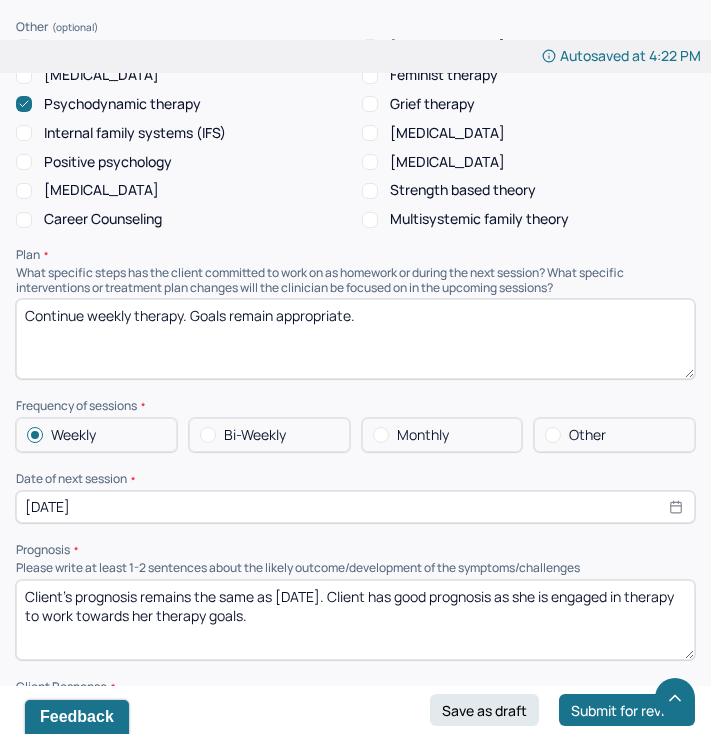 scroll, scrollTop: 1828, scrollLeft: 0, axis: vertical 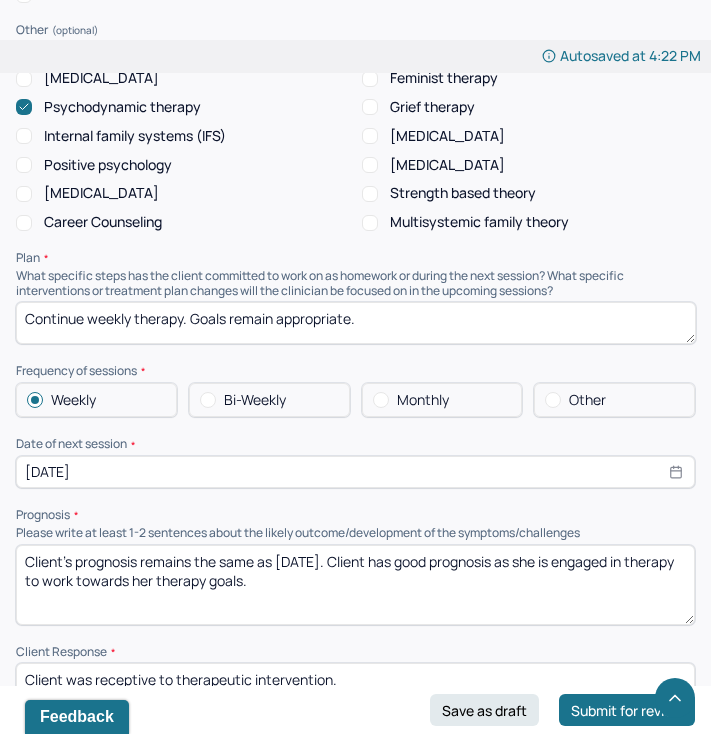 drag, startPoint x: 685, startPoint y: 369, endPoint x: 684, endPoint y: 327, distance: 42.0119 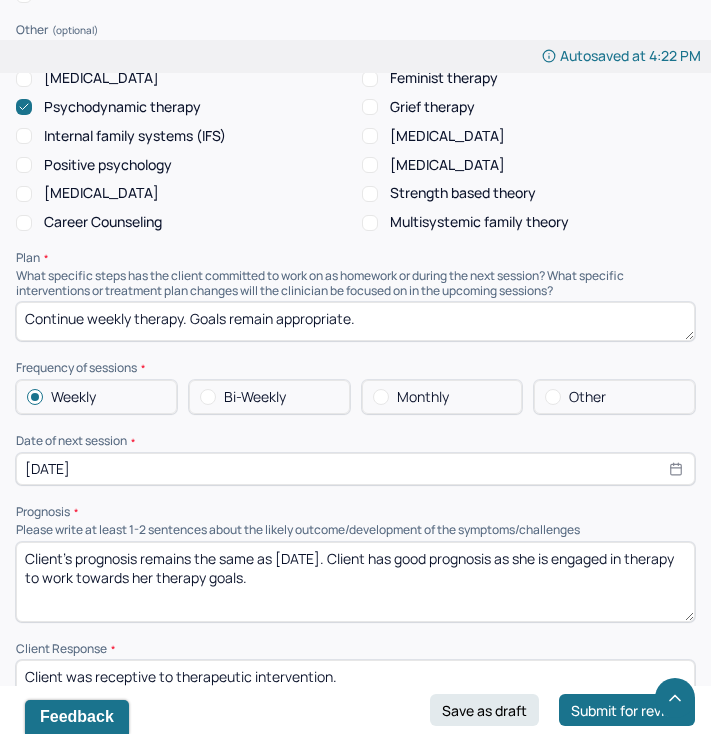 click on "What specific steps has the client committed to work on as homework or during the next session? What specific interventions or treatment plan changes will the clinician be focused on in the upcoming sessions?" at bounding box center [355, 283] 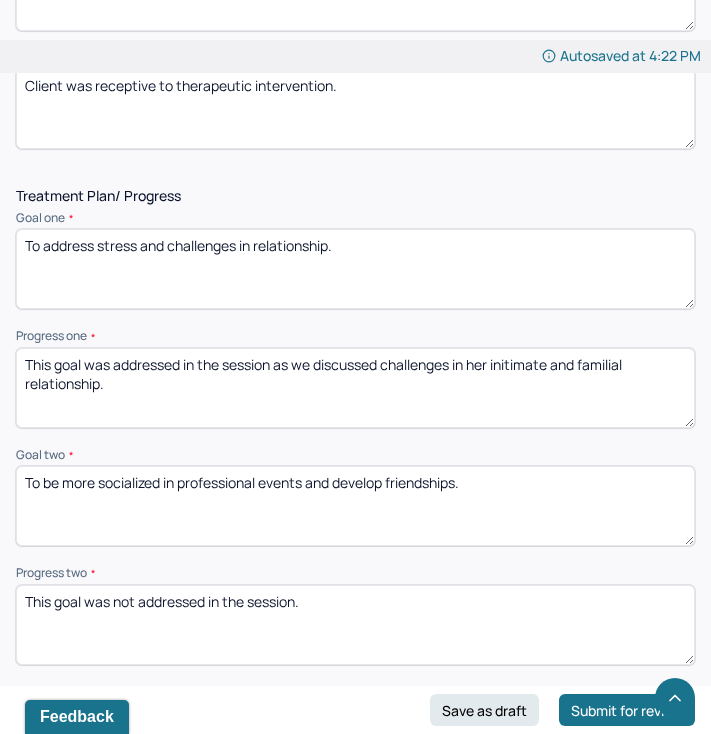 scroll, scrollTop: 2418, scrollLeft: 0, axis: vertical 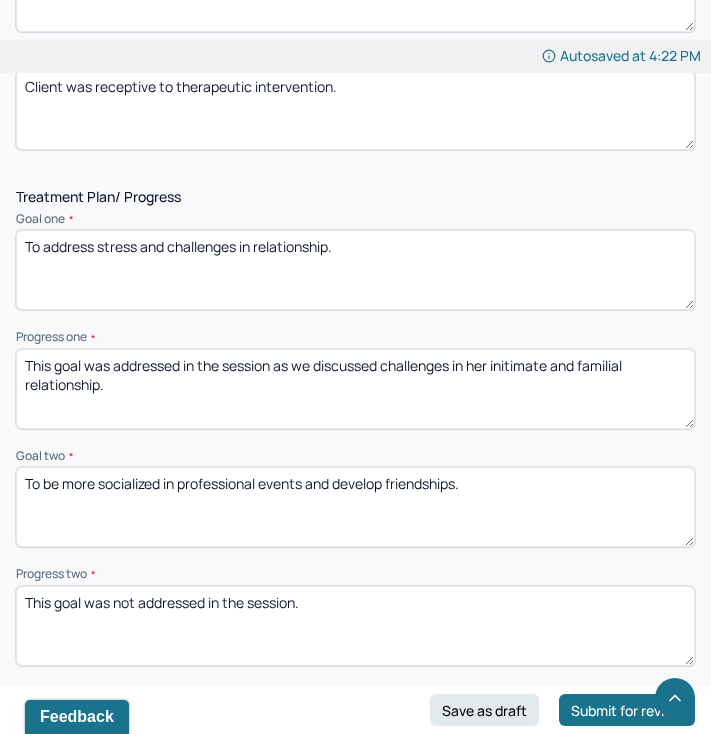 click on "This goal was addressed in the session as we discussed challenges in her initimate and familial relationship." at bounding box center (355, 389) 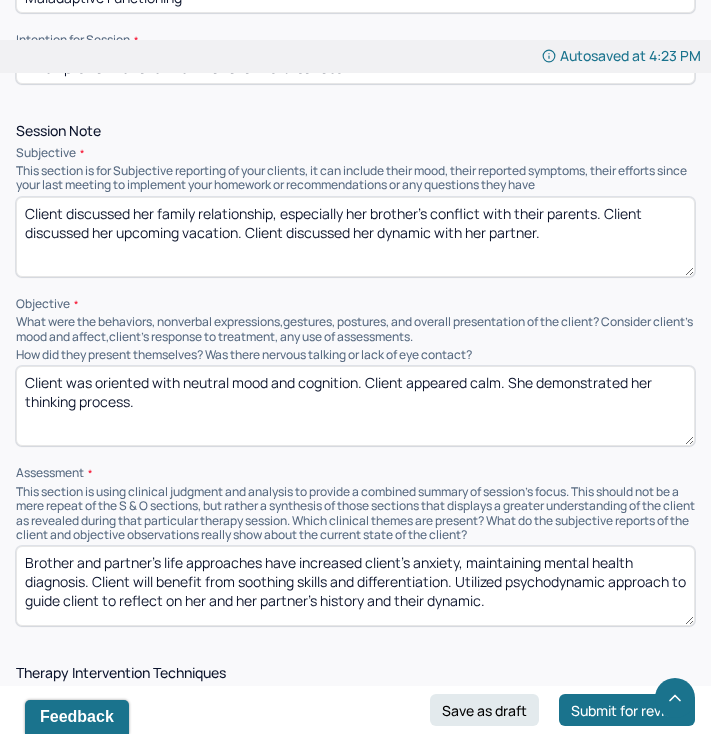 scroll, scrollTop: 884, scrollLeft: 0, axis: vertical 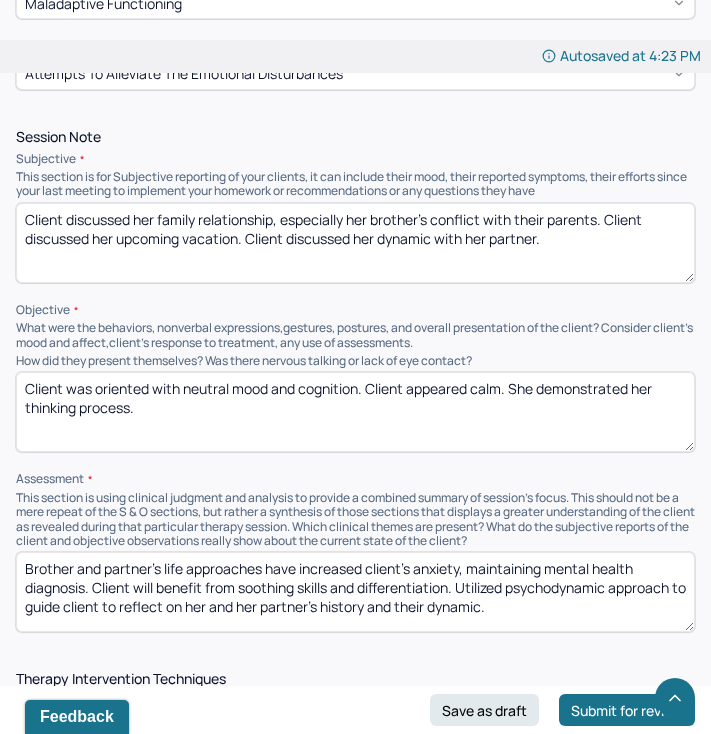type on "This goal was addressed in the session as we discussed challenges in her intimate and familial relationship." 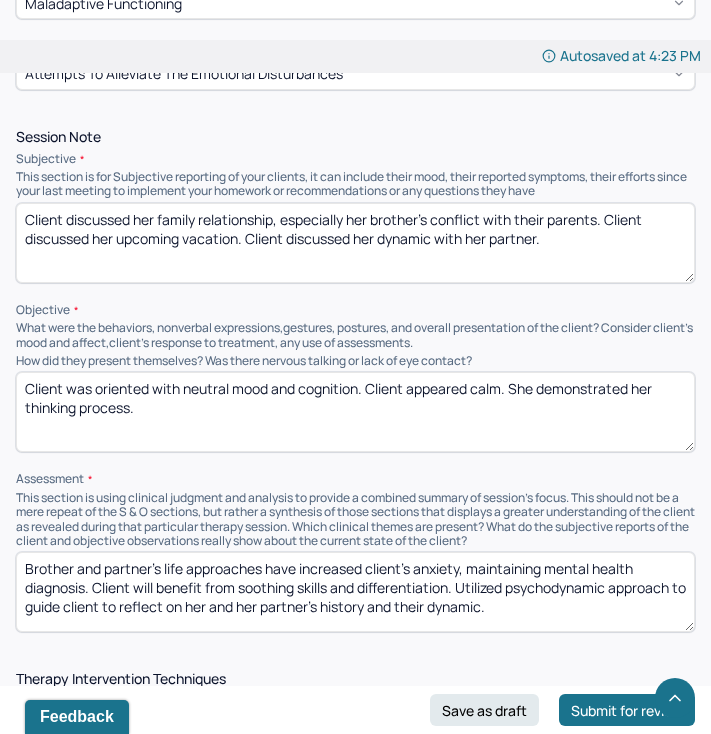 drag, startPoint x: 68, startPoint y: 211, endPoint x: 286, endPoint y: 209, distance: 218.00917 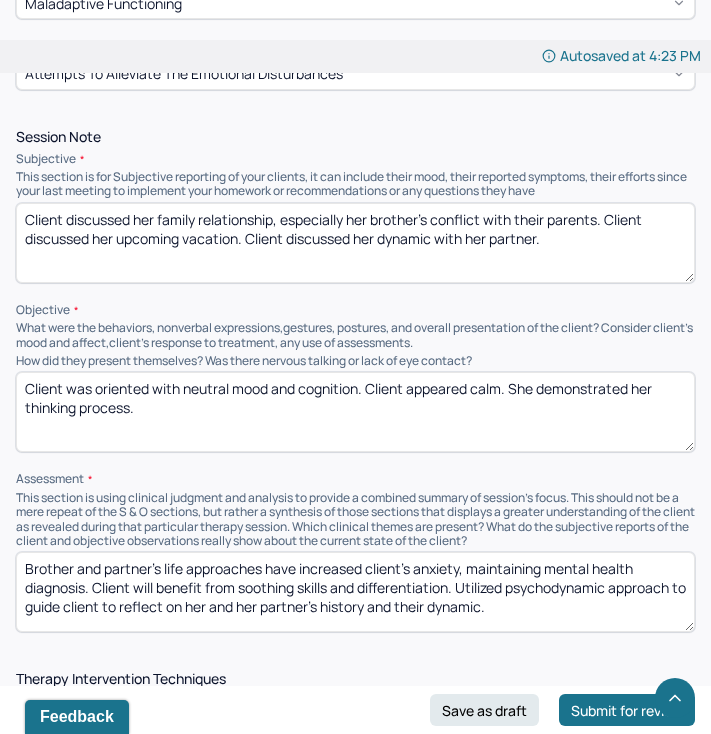 click on "Client discussed her family relationship, especially her brother's conflict with their parents. Client discussed her upcoming vacation. Client discussed her dynamic with her partner." at bounding box center [355, 243] 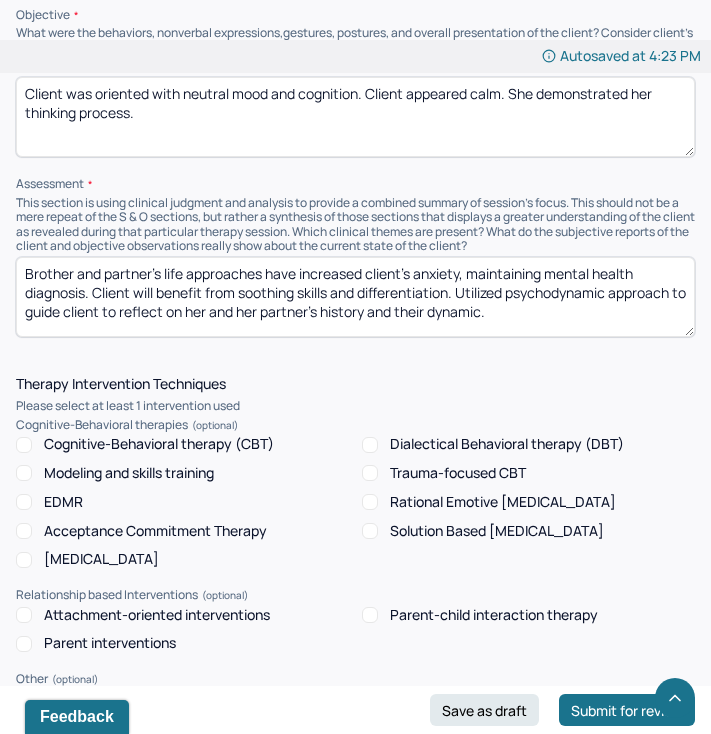 scroll, scrollTop: 1181, scrollLeft: 0, axis: vertical 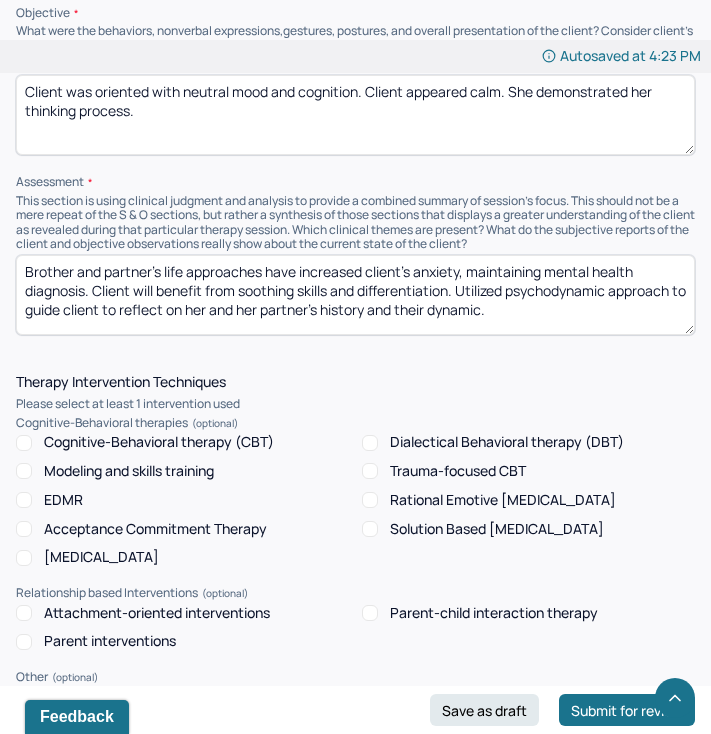 drag, startPoint x: 240, startPoint y: 285, endPoint x: 453, endPoint y: 287, distance: 213.00938 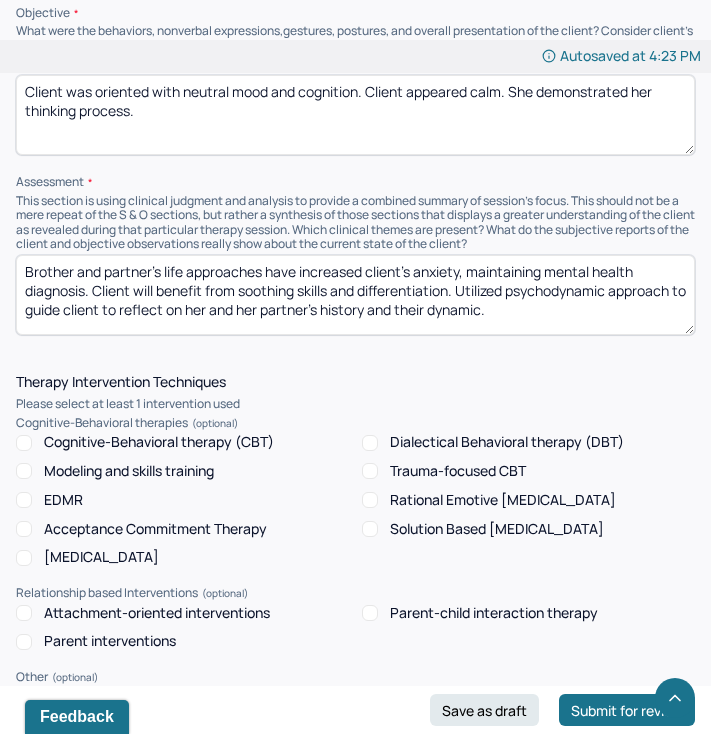 click on "Brother and partner's life approaches have increased client's anxiety, maintaining mental health diagnosis. Client will benefit from soothing skills and differentiation. Utilized psychodynamic approach to guide client to reflect on her and her partner's history and their dynamic." at bounding box center [355, 295] 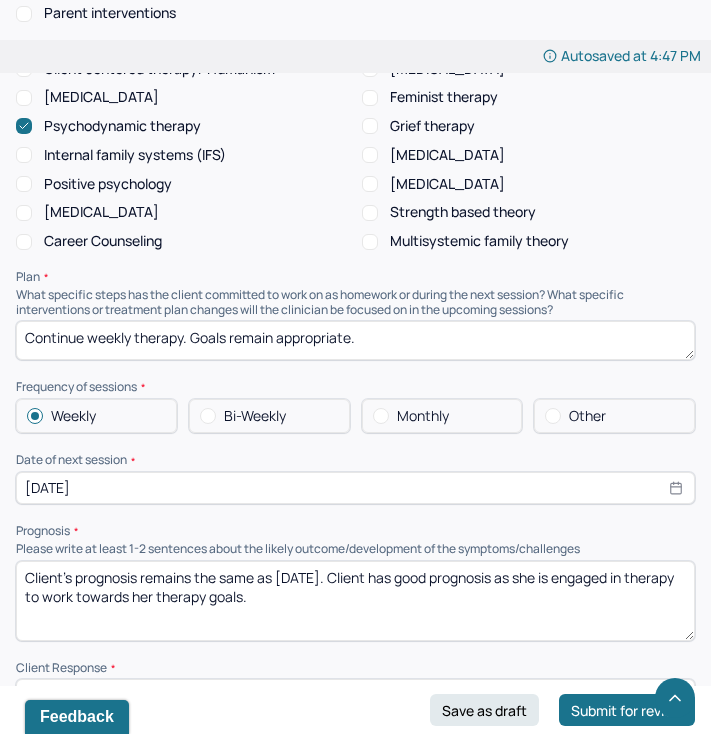 scroll, scrollTop: 1812, scrollLeft: 0, axis: vertical 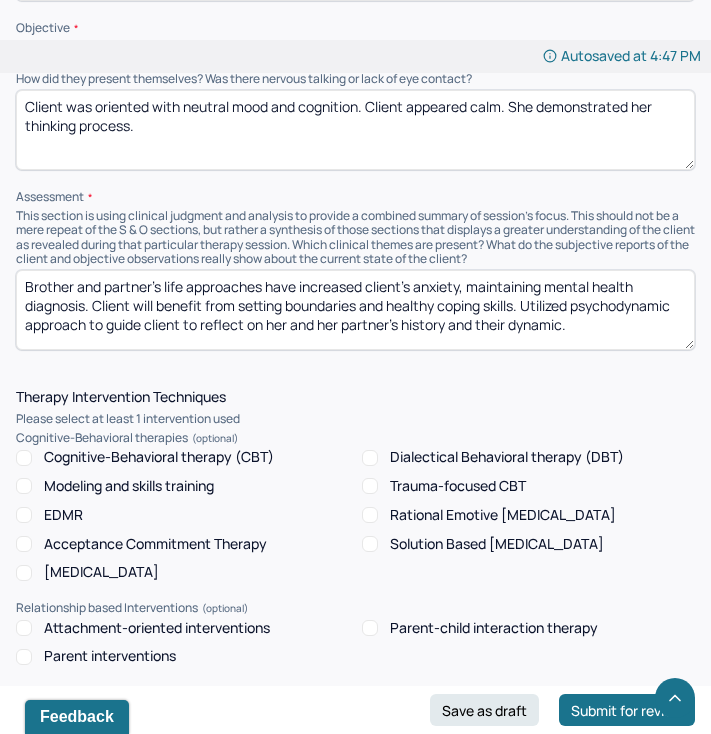 drag, startPoint x: 290, startPoint y: 320, endPoint x: 559, endPoint y: 318, distance: 269.00745 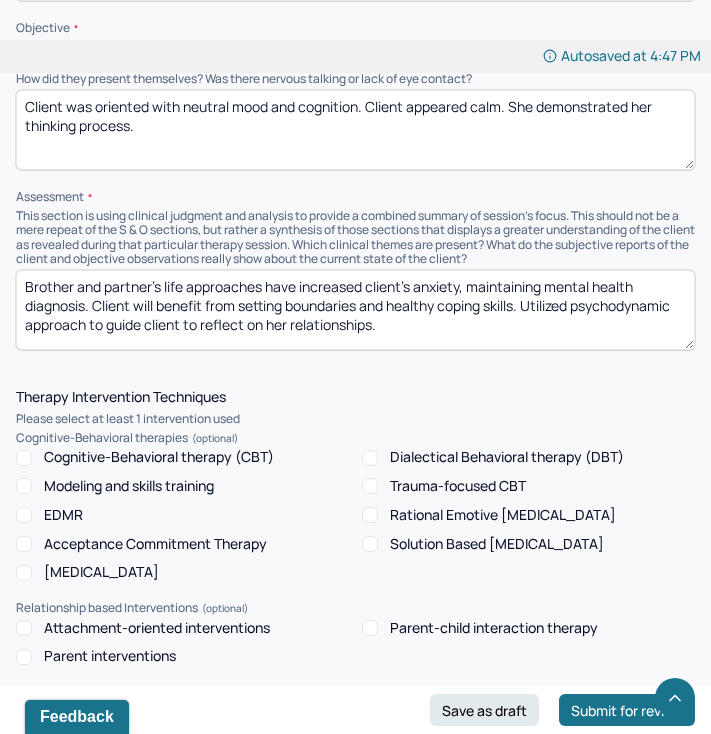 type on "Brother and partner's life approaches have increased client's anxiety, maintaining mental health diagnosis. Client will benefit from setting boundaries and healthy coping skills. Utilized psychodynamic approach to guide client to reflect on her relationships." 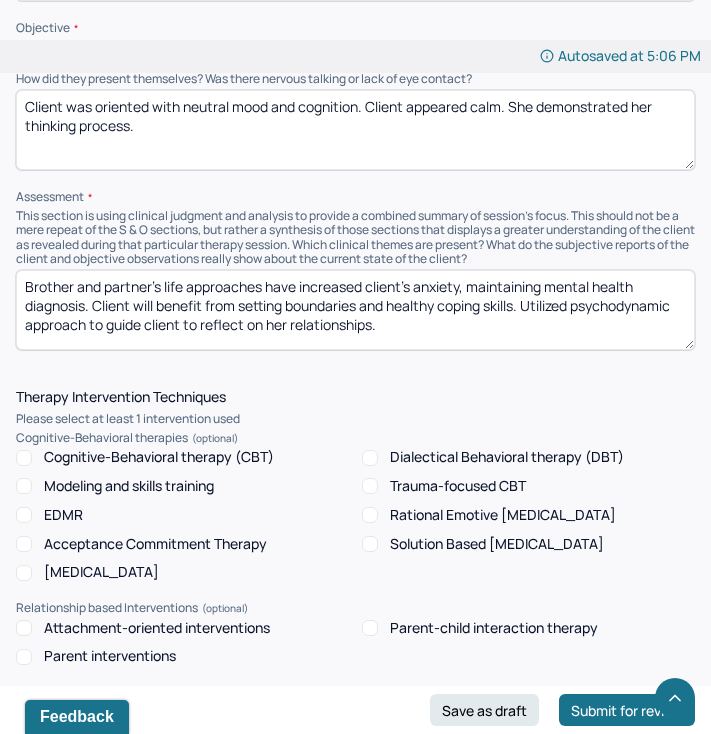 click on "Instructions The fields marked with an asterisk ( * ) are required before you can submit your notes. Before you can submit your session notes, they must be signed. You have the option to save your notes as a draft before making a submission. Appointment location * In person Primary diagnosis * F42.9 [MEDICAL_DATA] Secondary diagnosis (optional) Secondary diagnosis Tertiary diagnosis (optional) Tertiary diagnosis Emotional / Behavioural symptoms demonstrated * Client engaged and demonstrated her thinking process. Causing * Maladaptive Functioning Intention for Session * Attempts to alleviate the emotional disturbances Session Note Subjective This section is for Subjective reporting of your clients, it can include their mood, their reported symptoms, their efforts since your last meeting to implement your homework or recommendations or any questions they have Objective How did they present themselves? Was there nervous talking or lack of eye contact? Assessment Trauma-focused CBT * *" at bounding box center [355, 915] 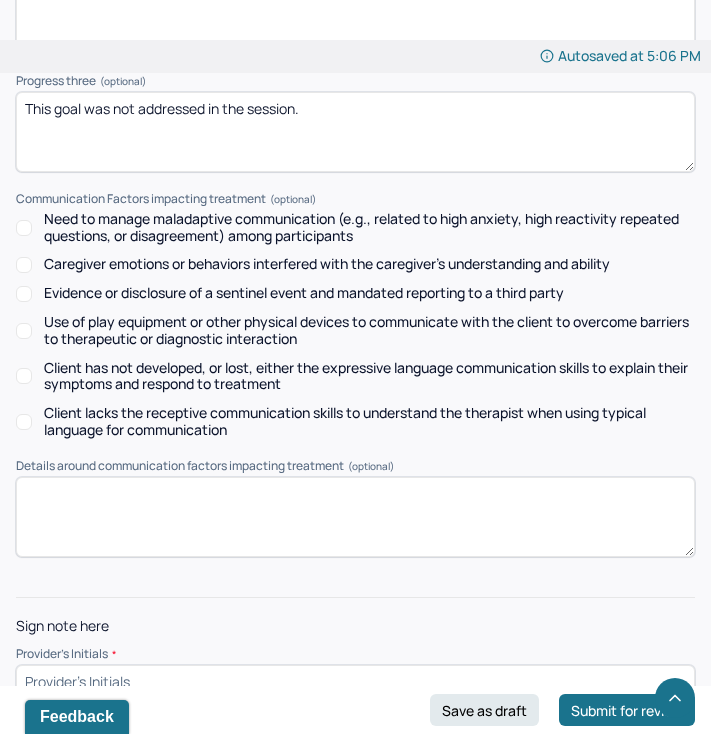 scroll, scrollTop: 3165, scrollLeft: 0, axis: vertical 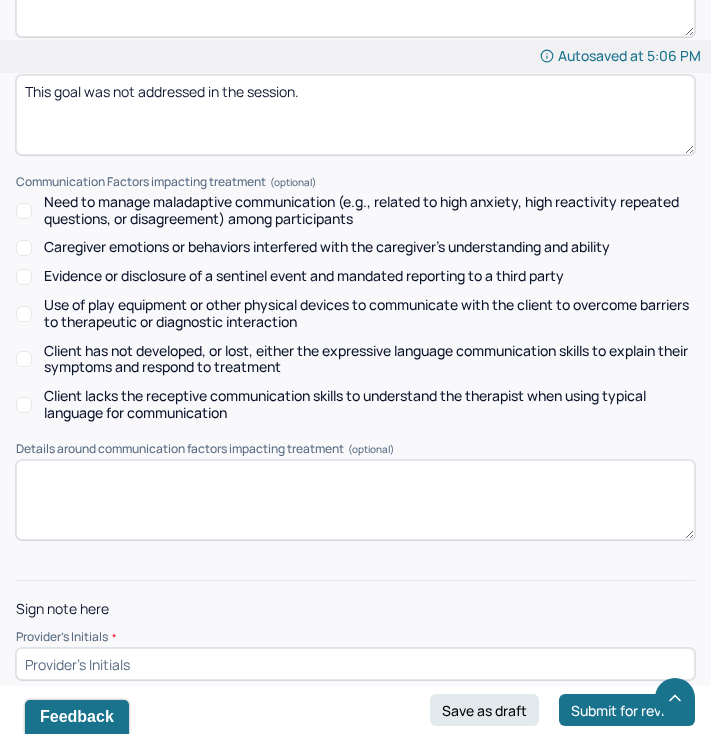 click on "Provider's Initials *" at bounding box center (355, 655) 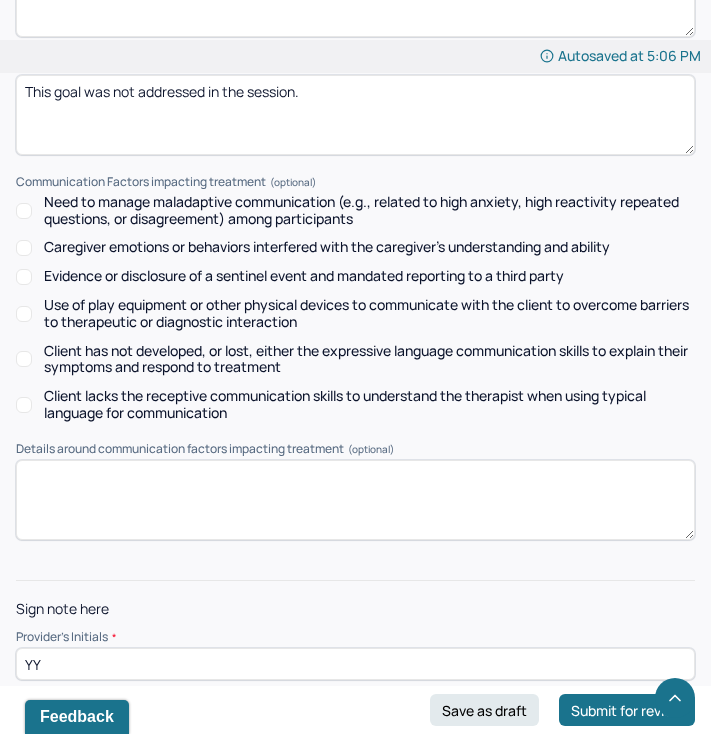 type on "YY" 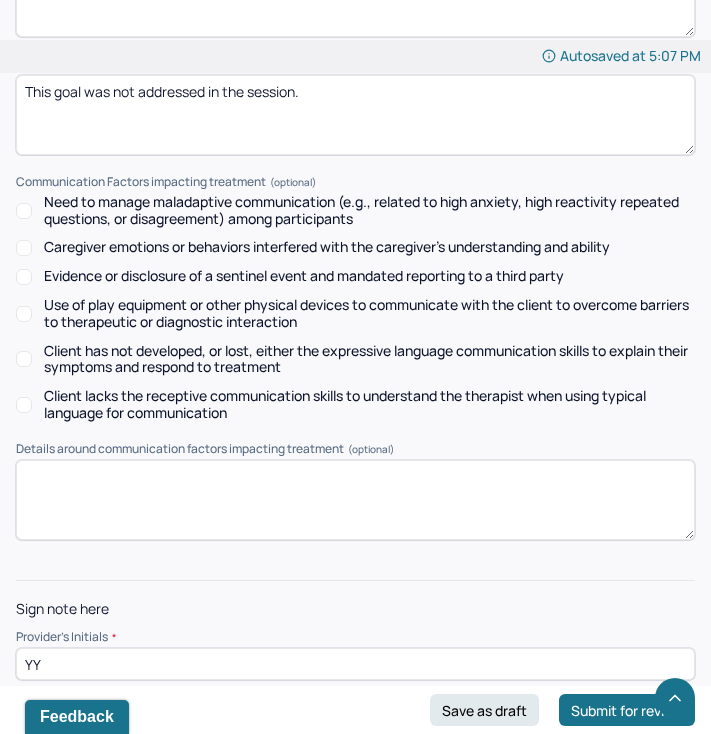 click on "Sign note here Provider's Initials * YY" at bounding box center (355, 630) 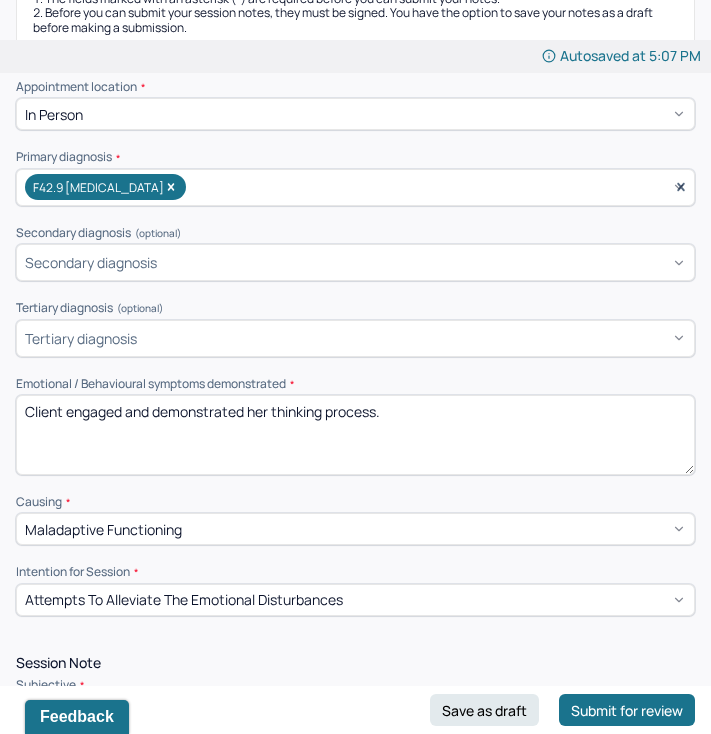 scroll, scrollTop: 355, scrollLeft: 0, axis: vertical 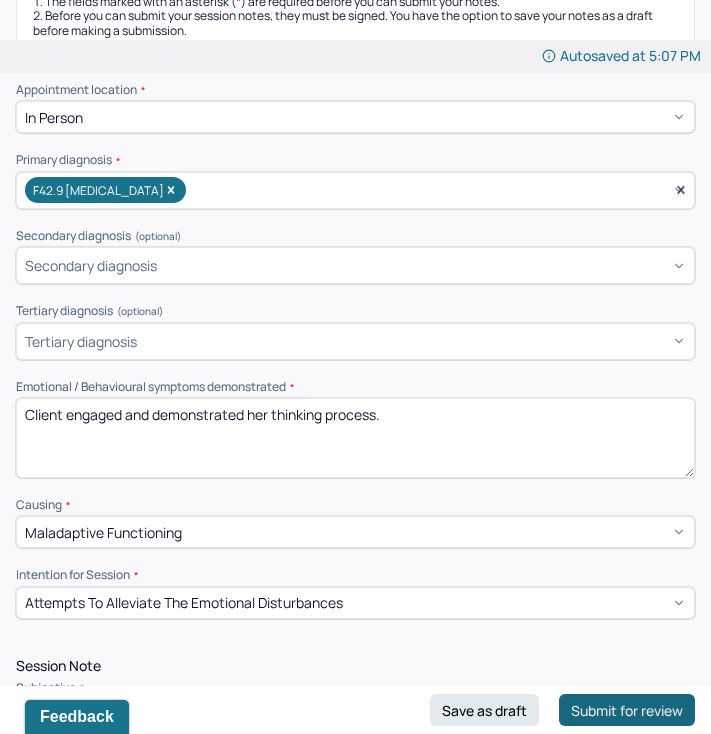 click on "Submit for review" at bounding box center [627, 710] 